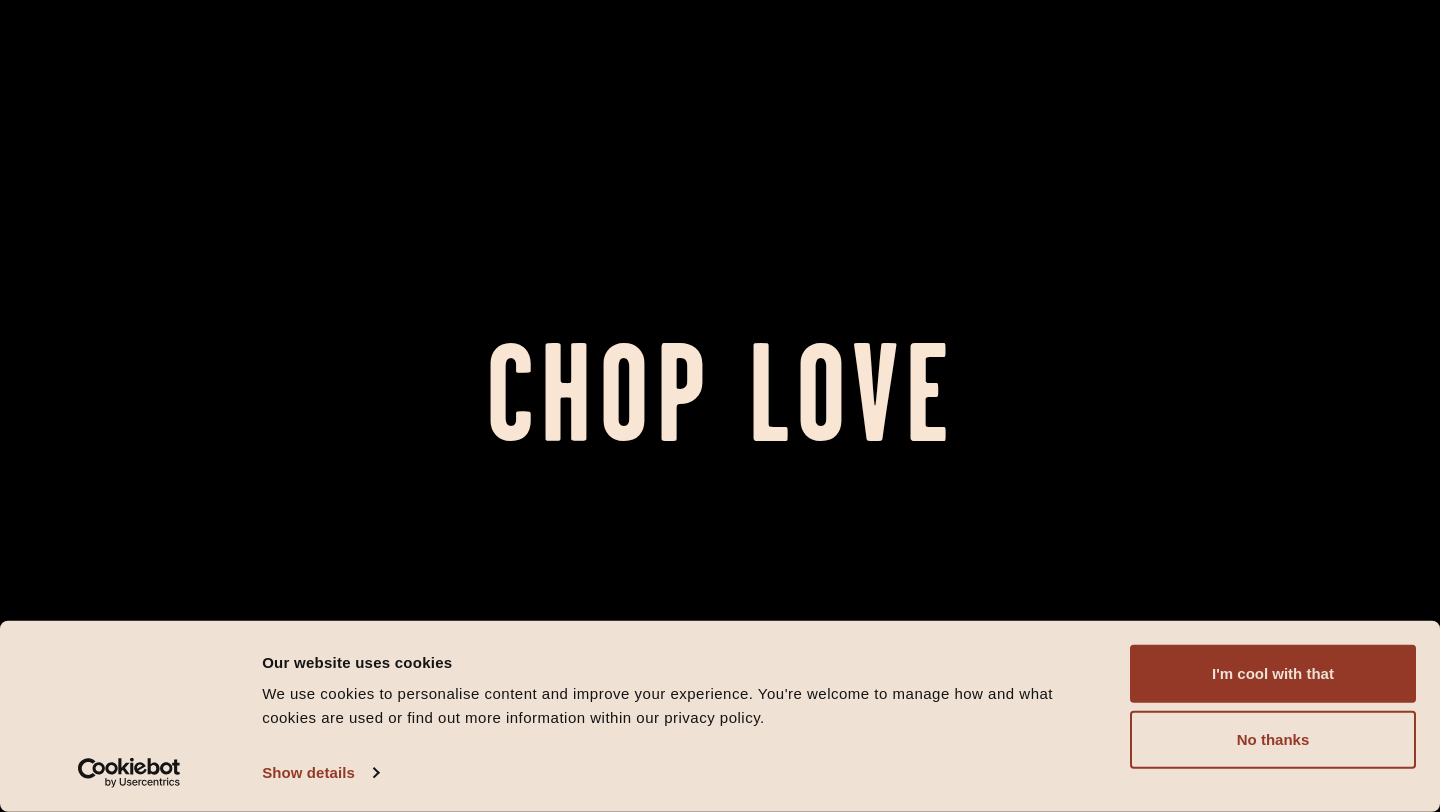 scroll, scrollTop: 0, scrollLeft: 0, axis: both 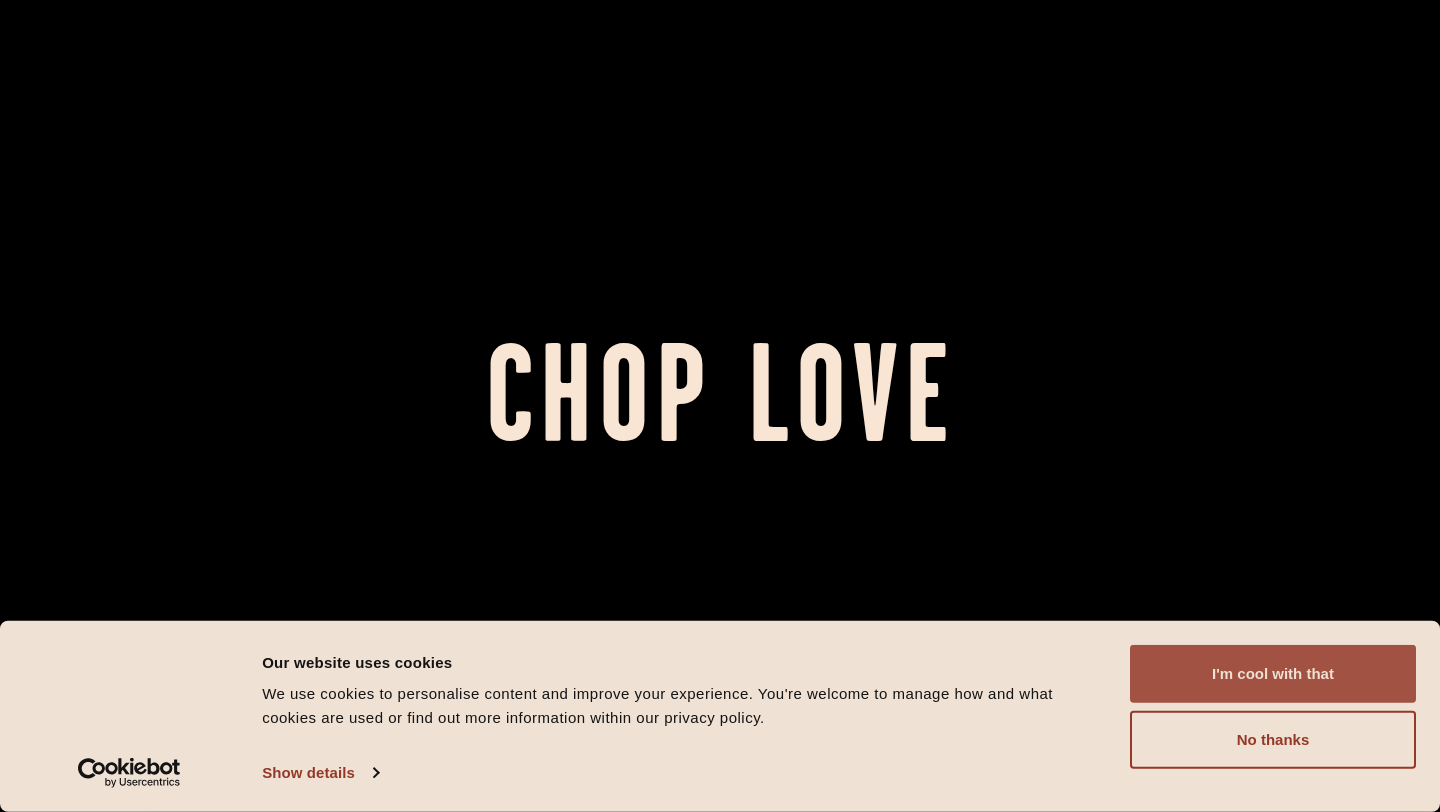 click on "I'm cool with that" at bounding box center [1273, 674] 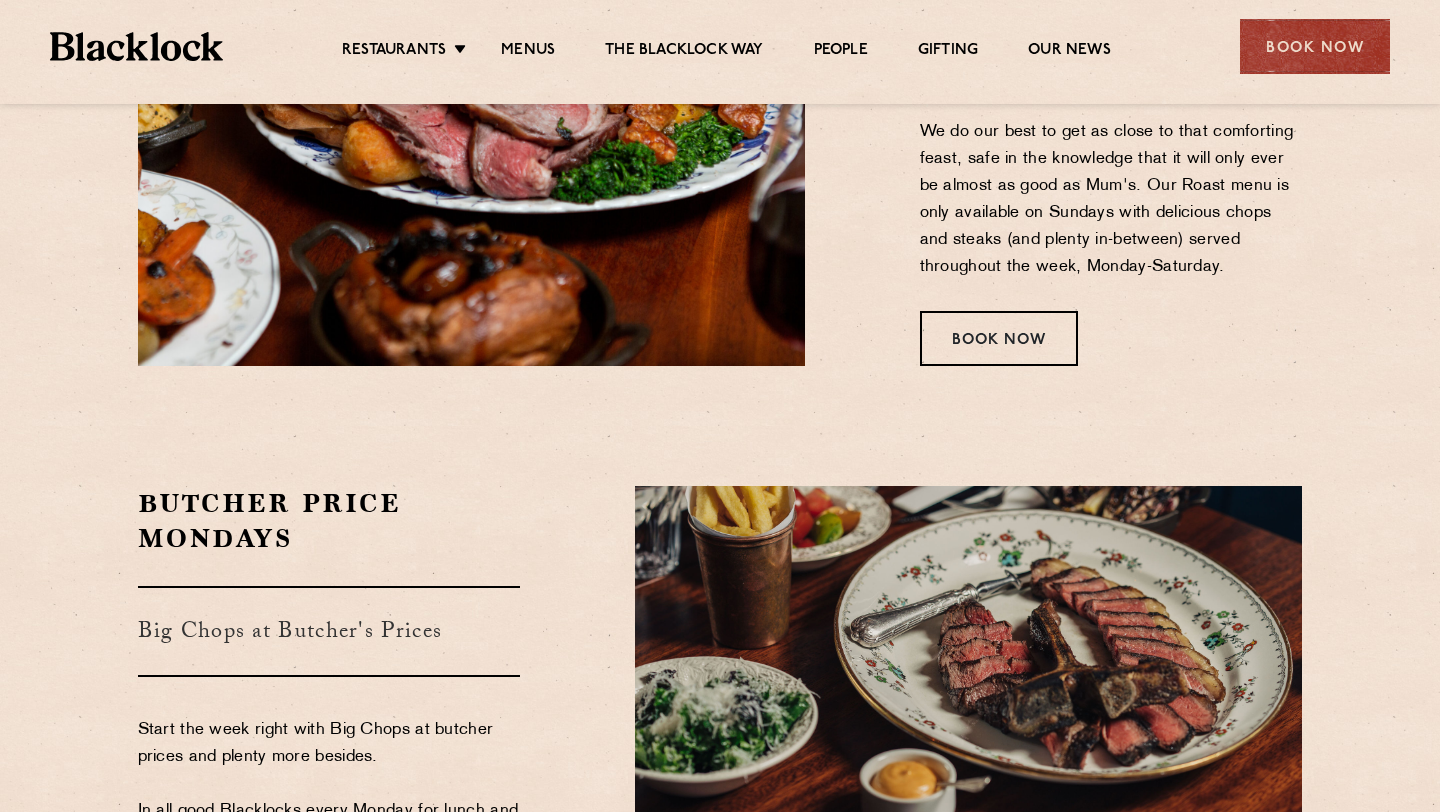 scroll, scrollTop: 3018, scrollLeft: 0, axis: vertical 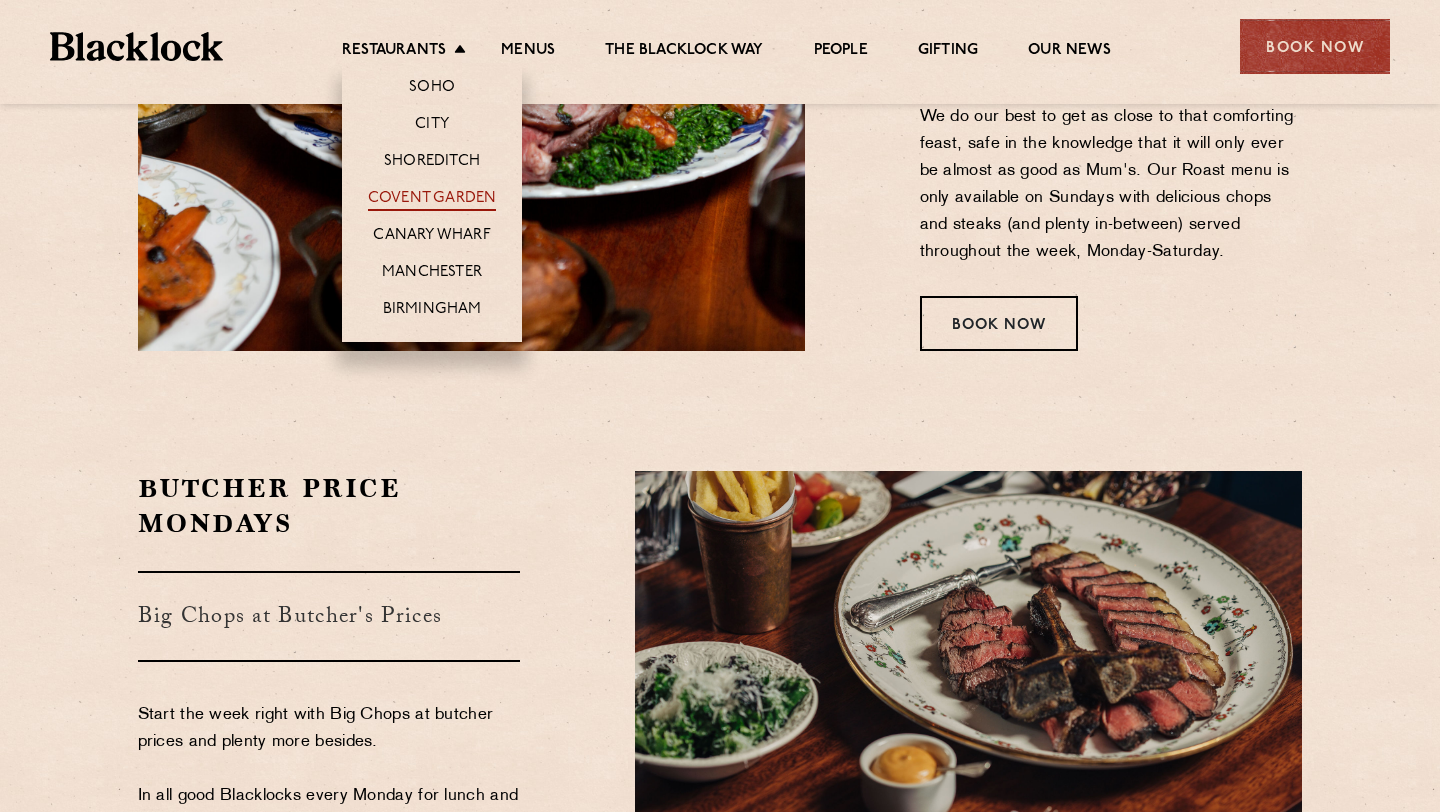 click on "Covent Garden" at bounding box center [432, 200] 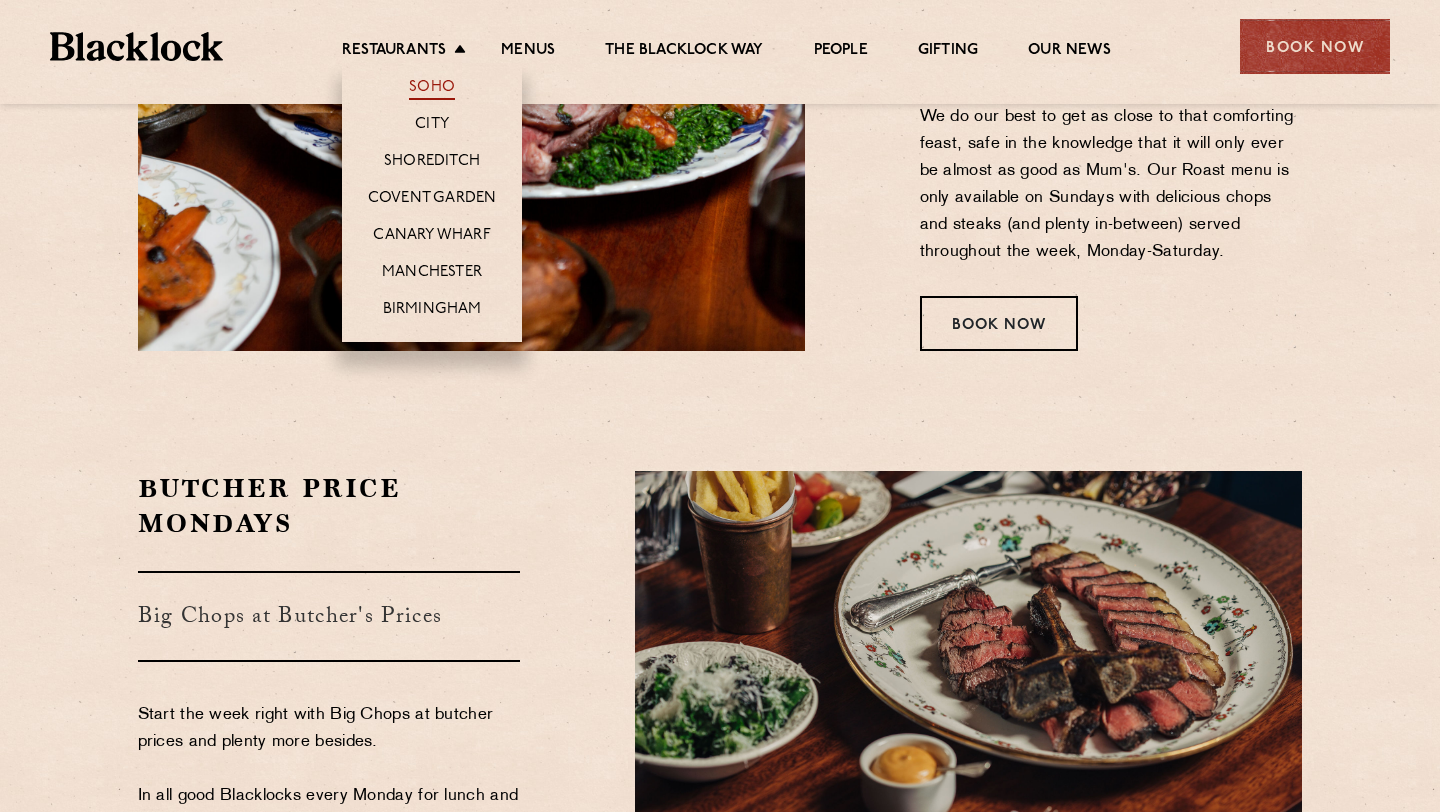 click on "Soho" at bounding box center [432, 89] 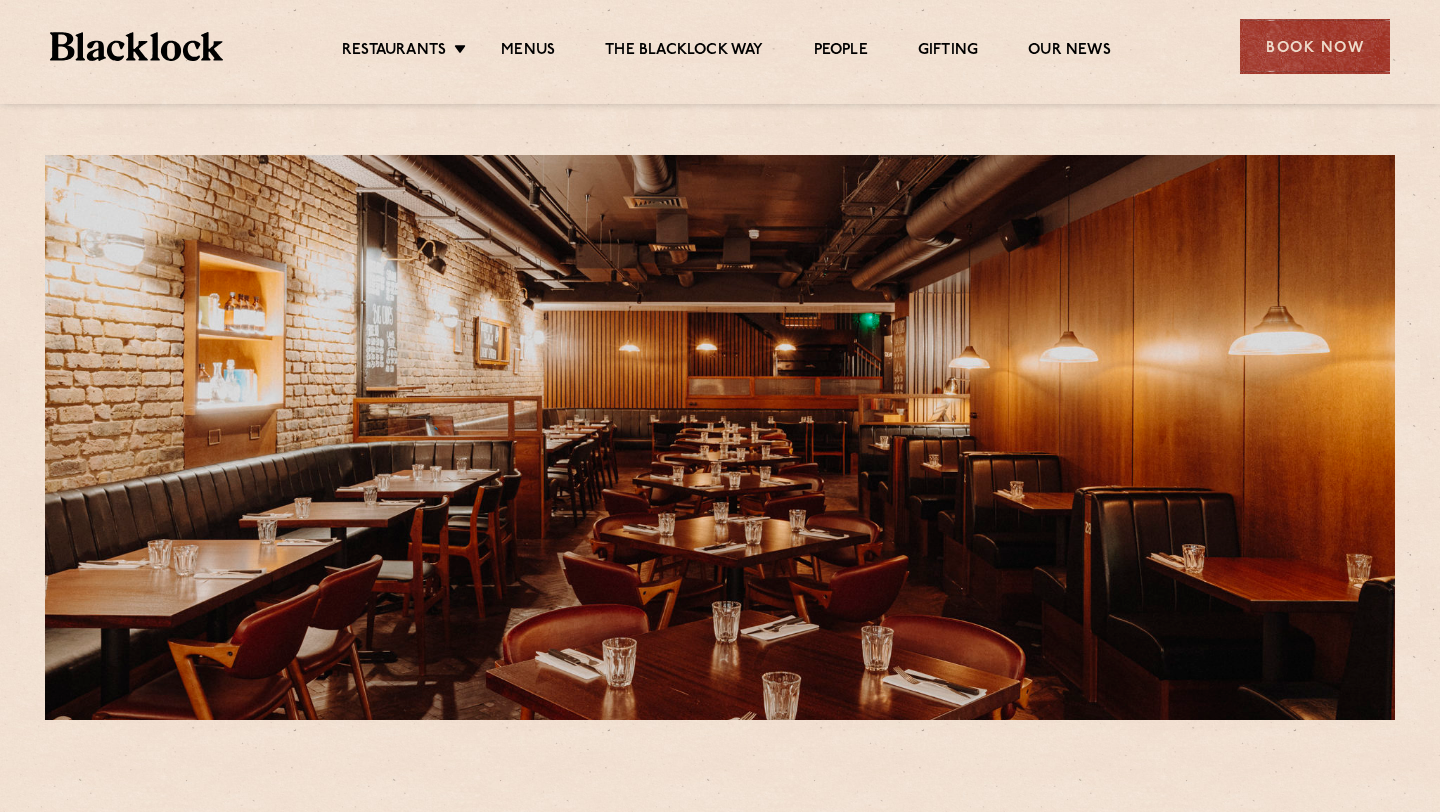 scroll, scrollTop: 0, scrollLeft: 0, axis: both 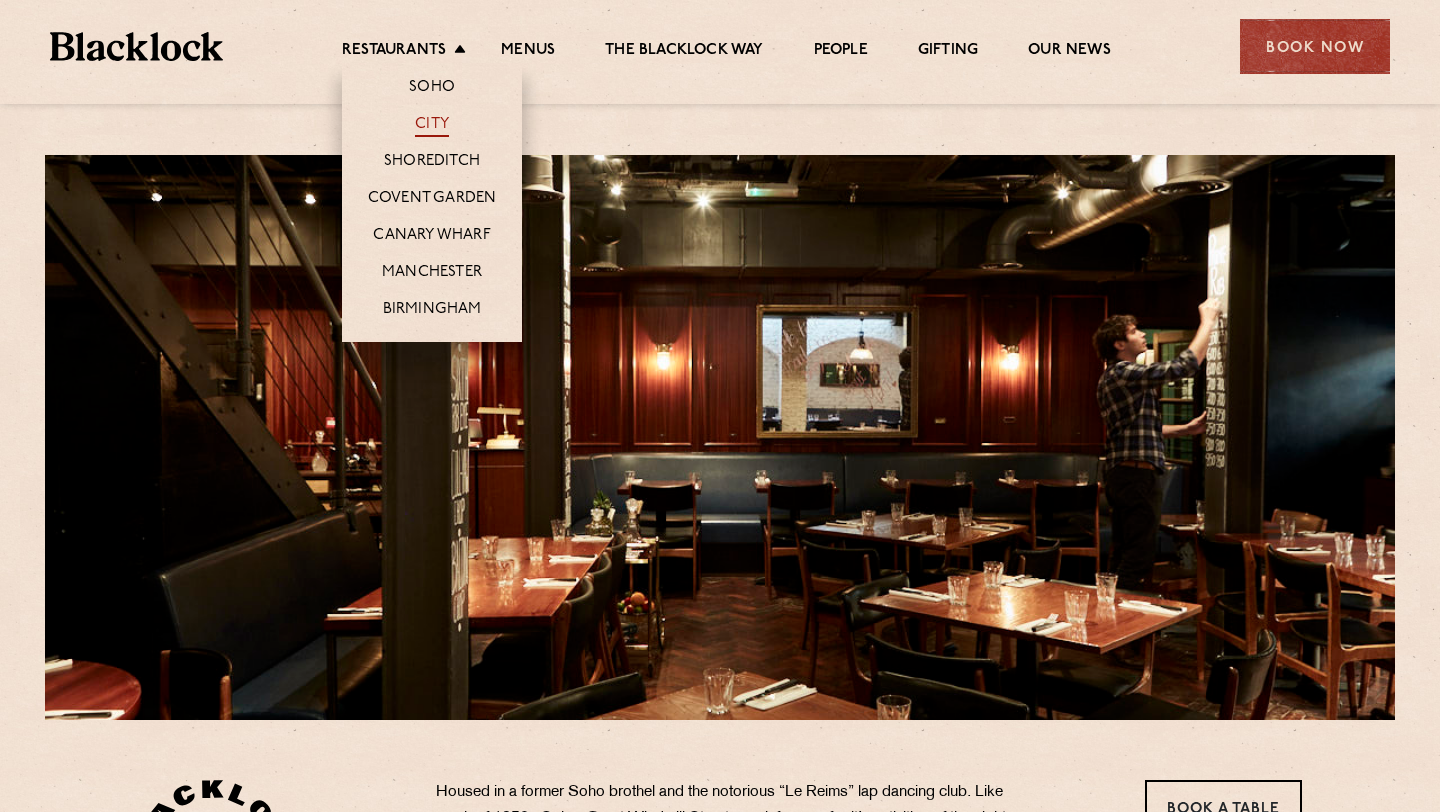 click on "City" at bounding box center (432, 126) 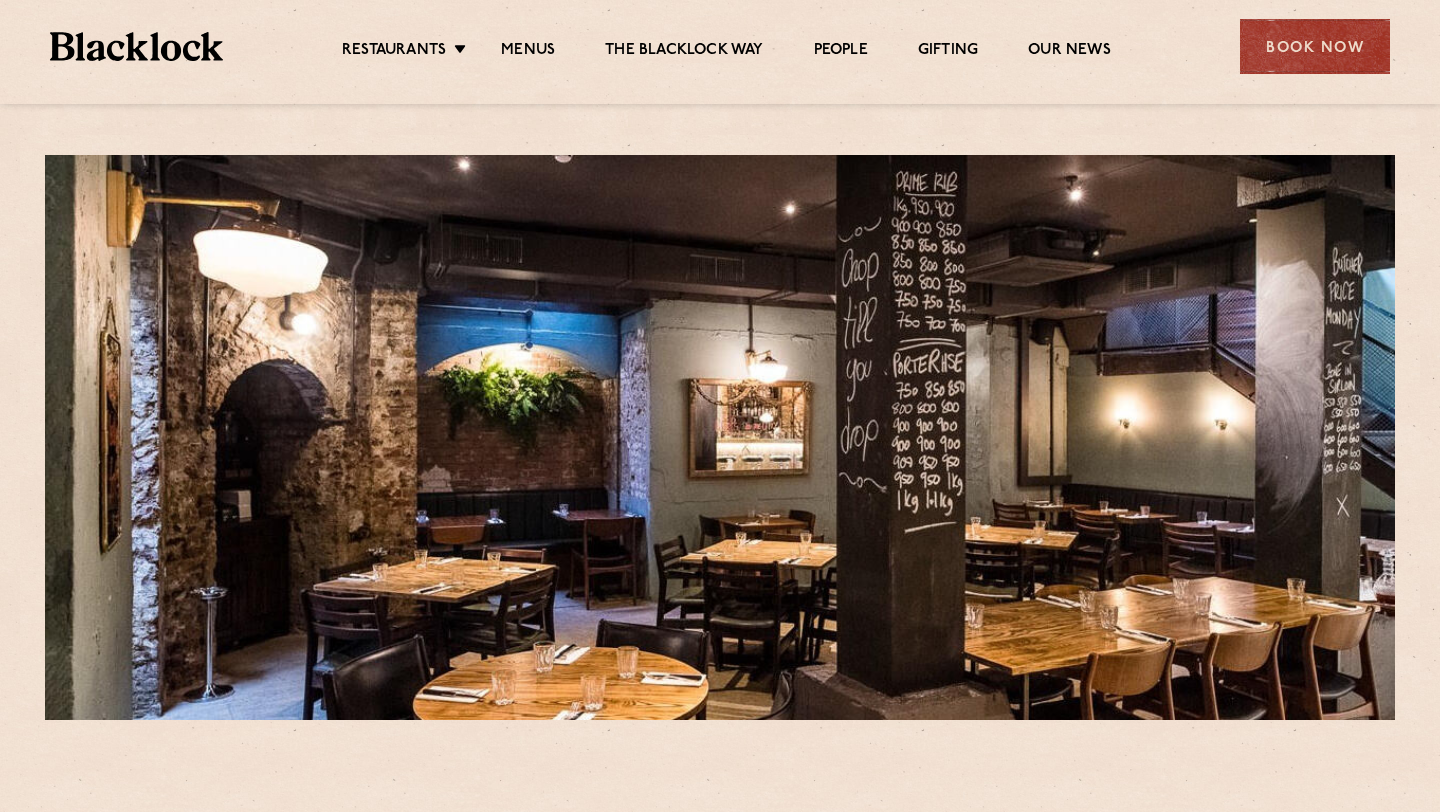 scroll, scrollTop: 0, scrollLeft: 0, axis: both 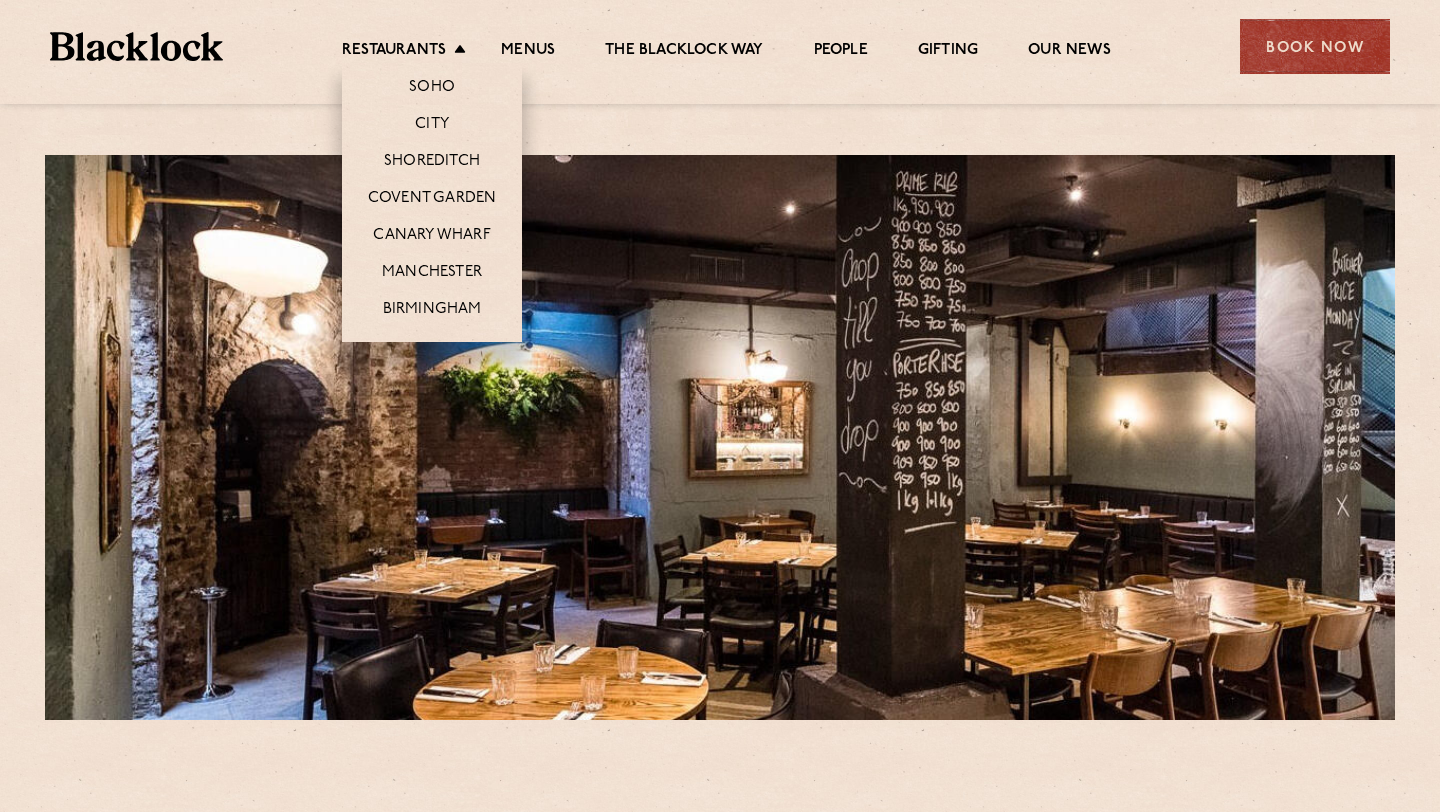 click on "Shoreditch" at bounding box center (432, 160) 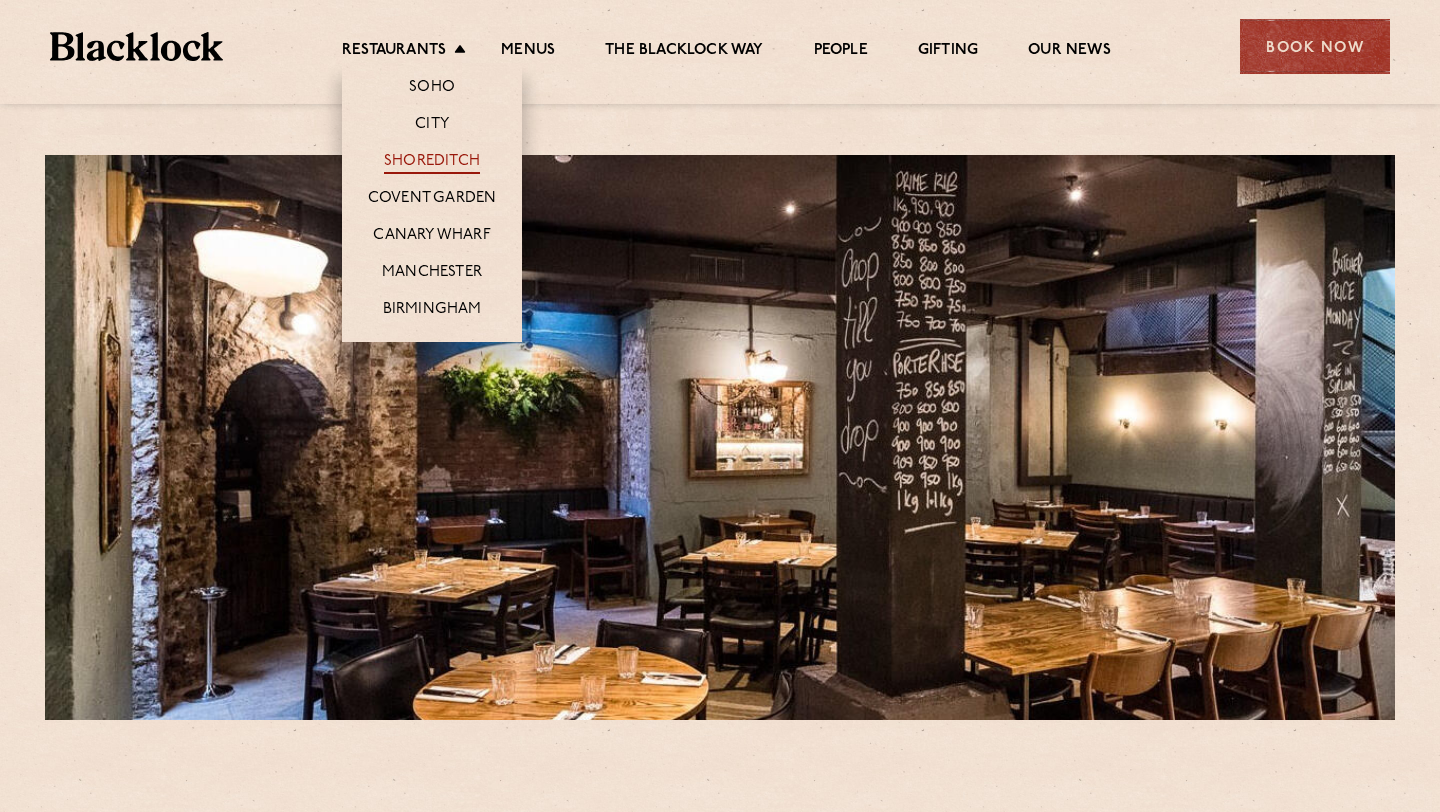 click on "Shoreditch" at bounding box center [432, 163] 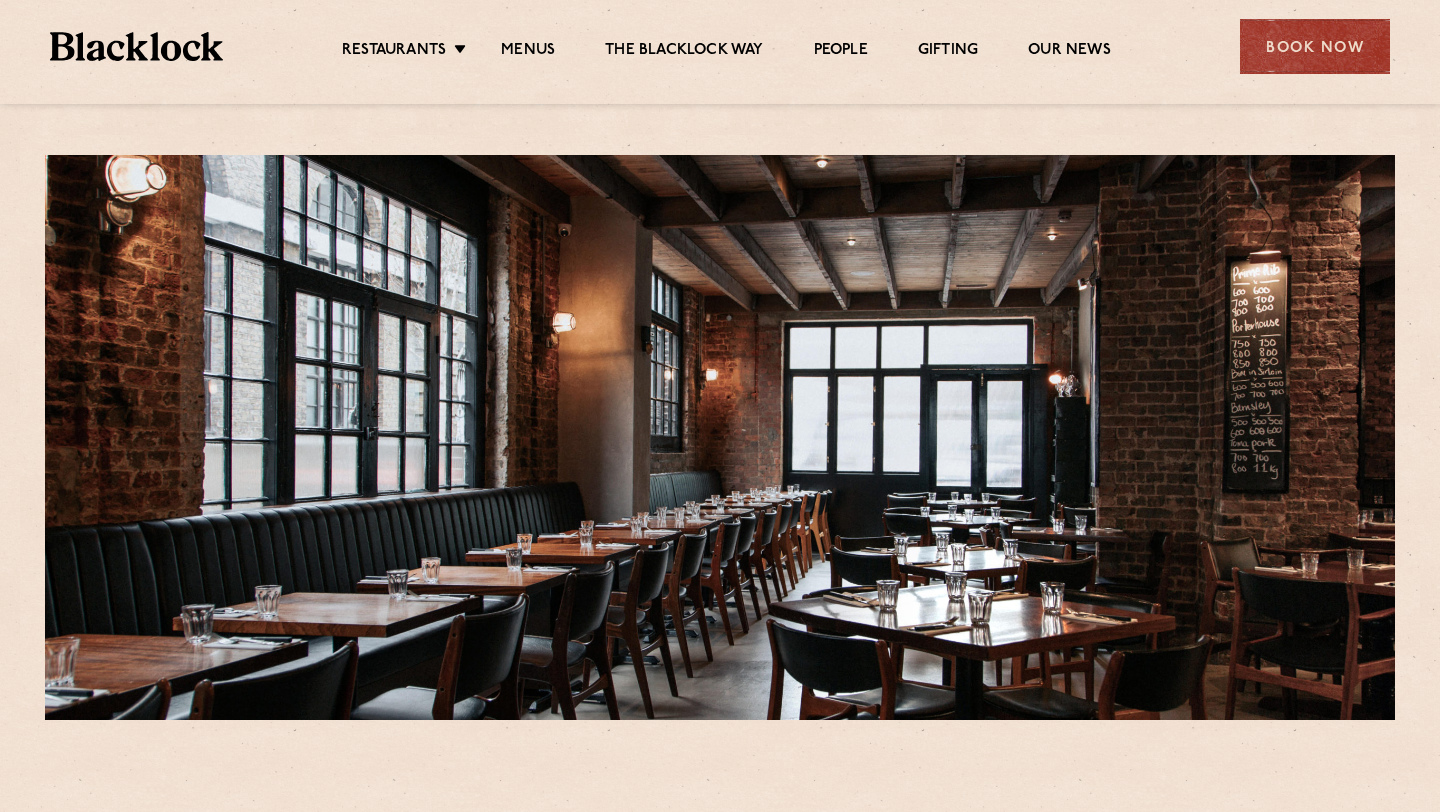scroll, scrollTop: 0, scrollLeft: 0, axis: both 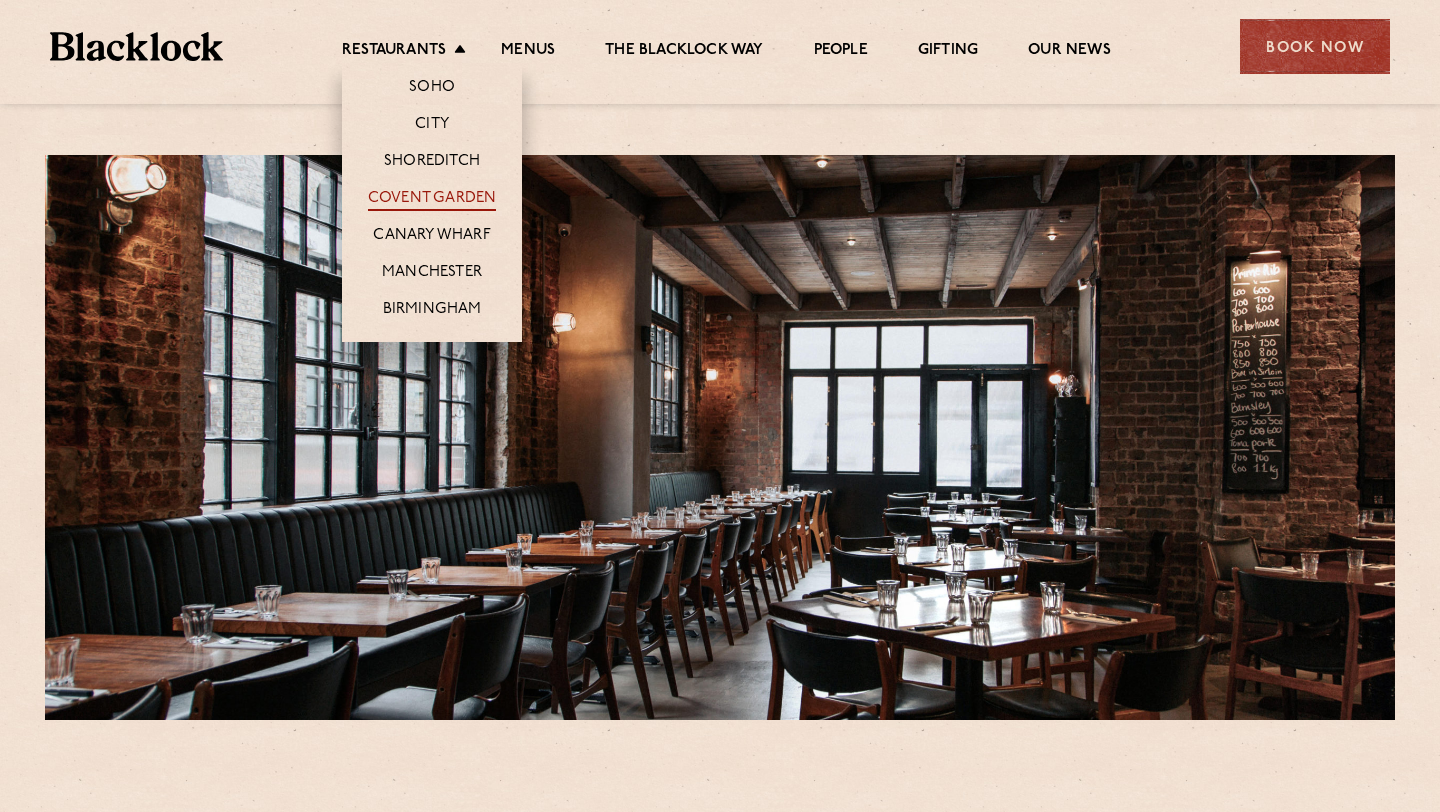click on "Covent Garden" at bounding box center [432, 200] 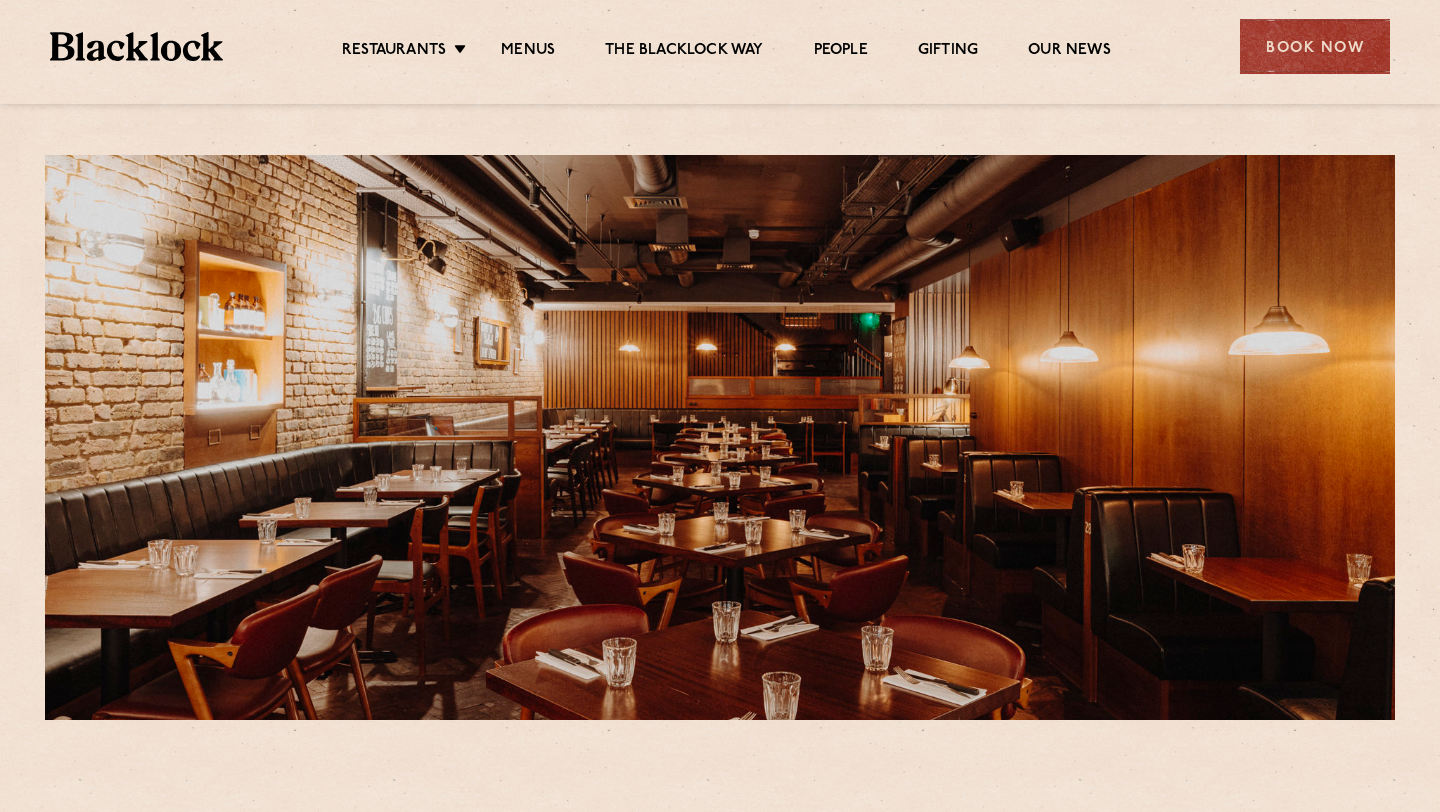 scroll, scrollTop: 0, scrollLeft: 0, axis: both 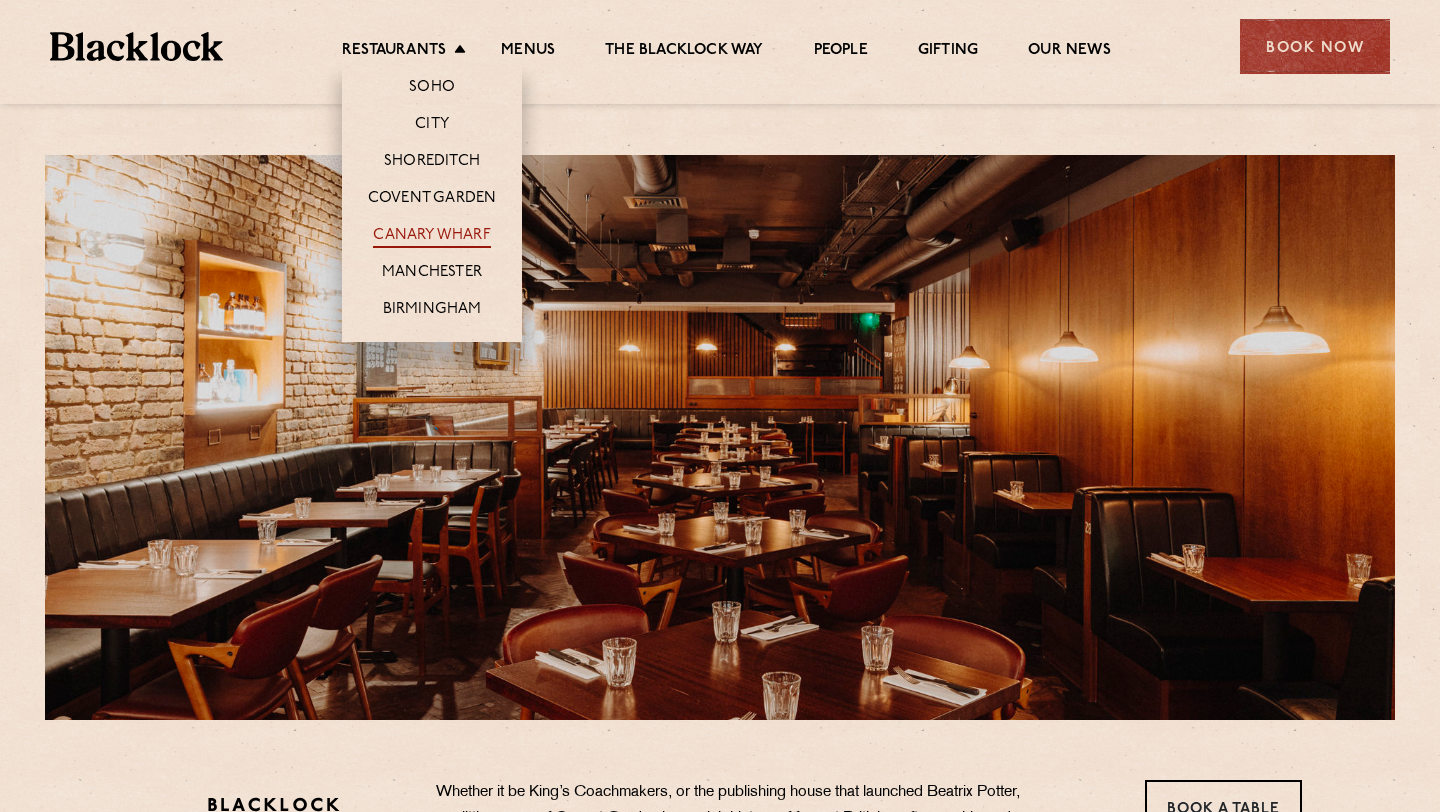 click on "Canary Wharf" at bounding box center [431, 237] 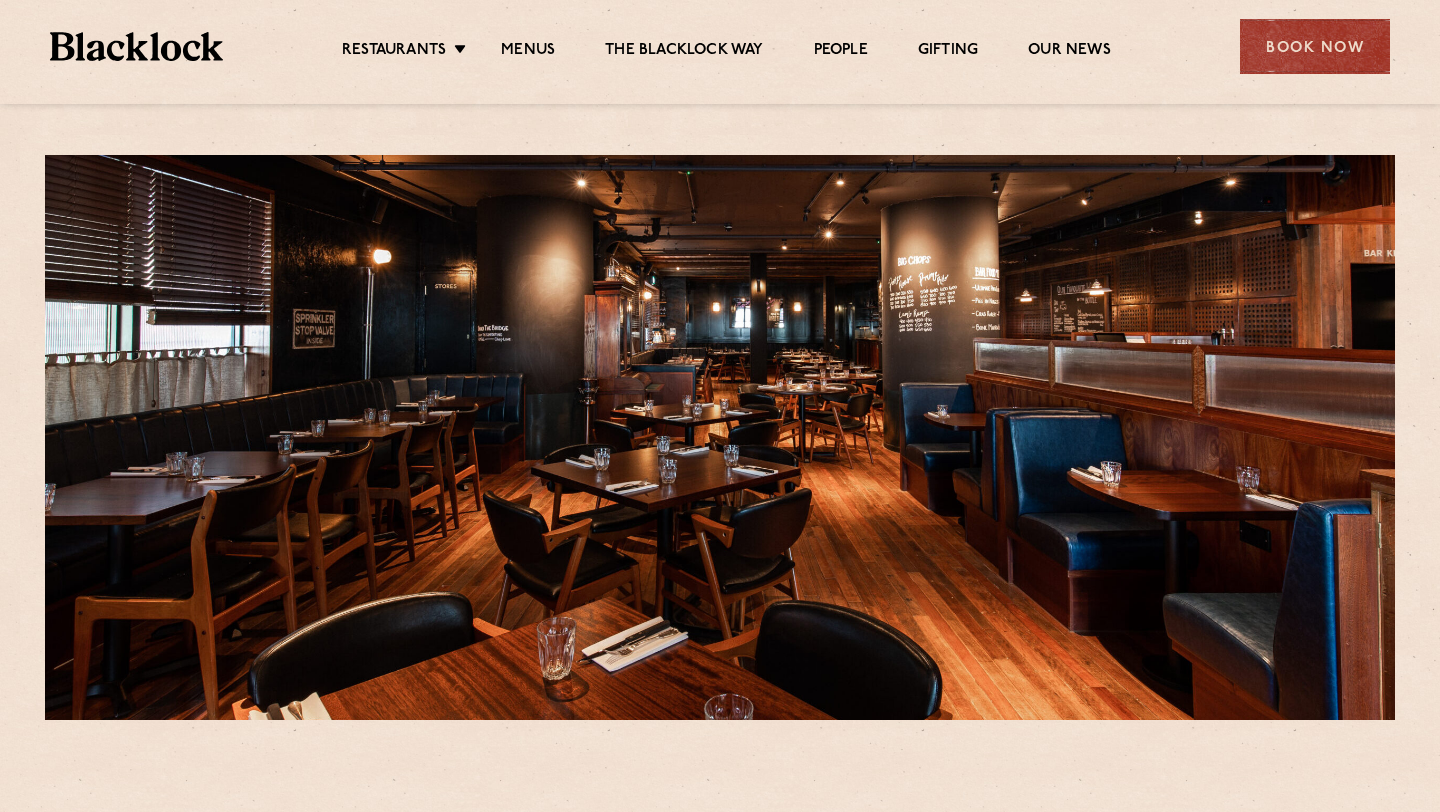 scroll, scrollTop: 0, scrollLeft: 0, axis: both 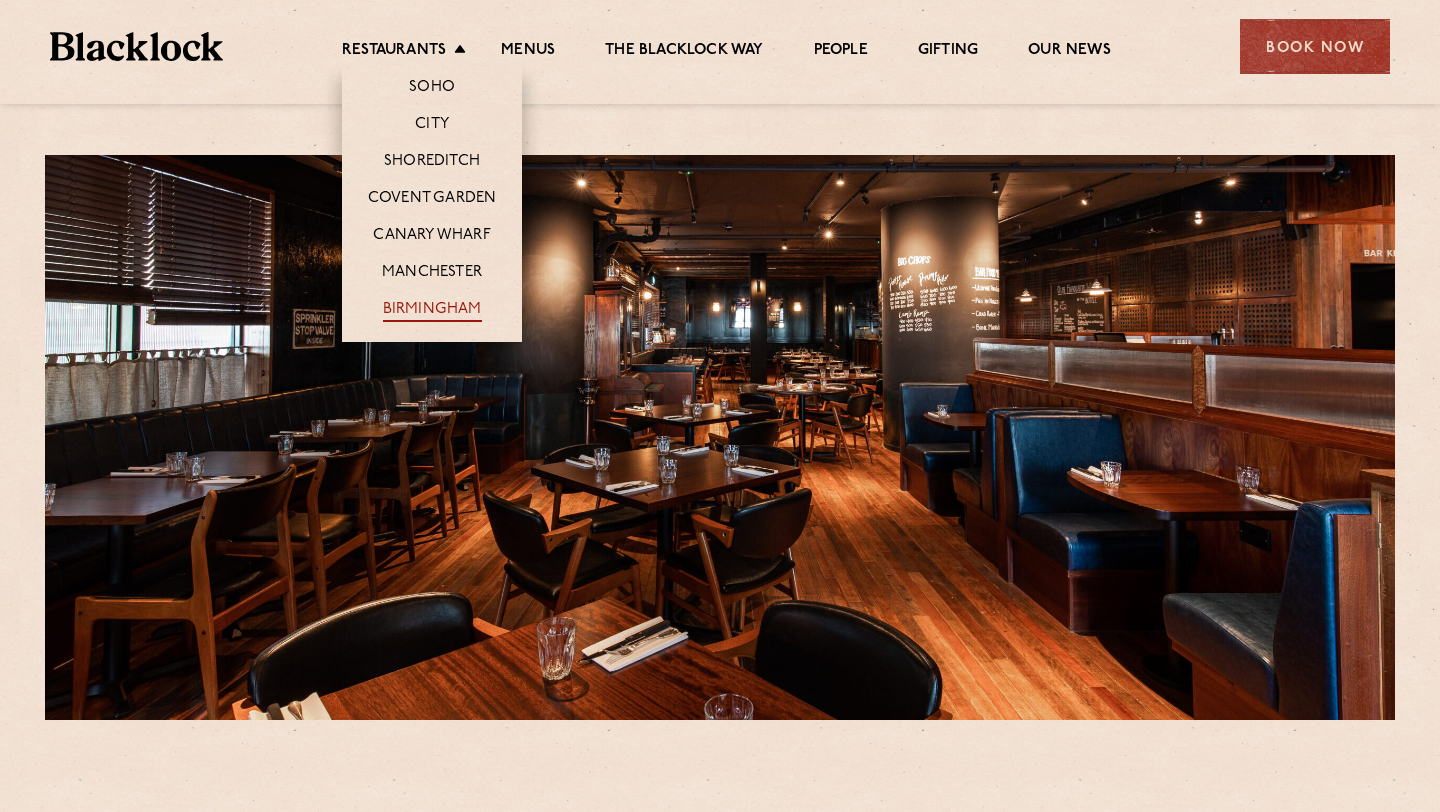 click on "Birmingham" at bounding box center [432, 311] 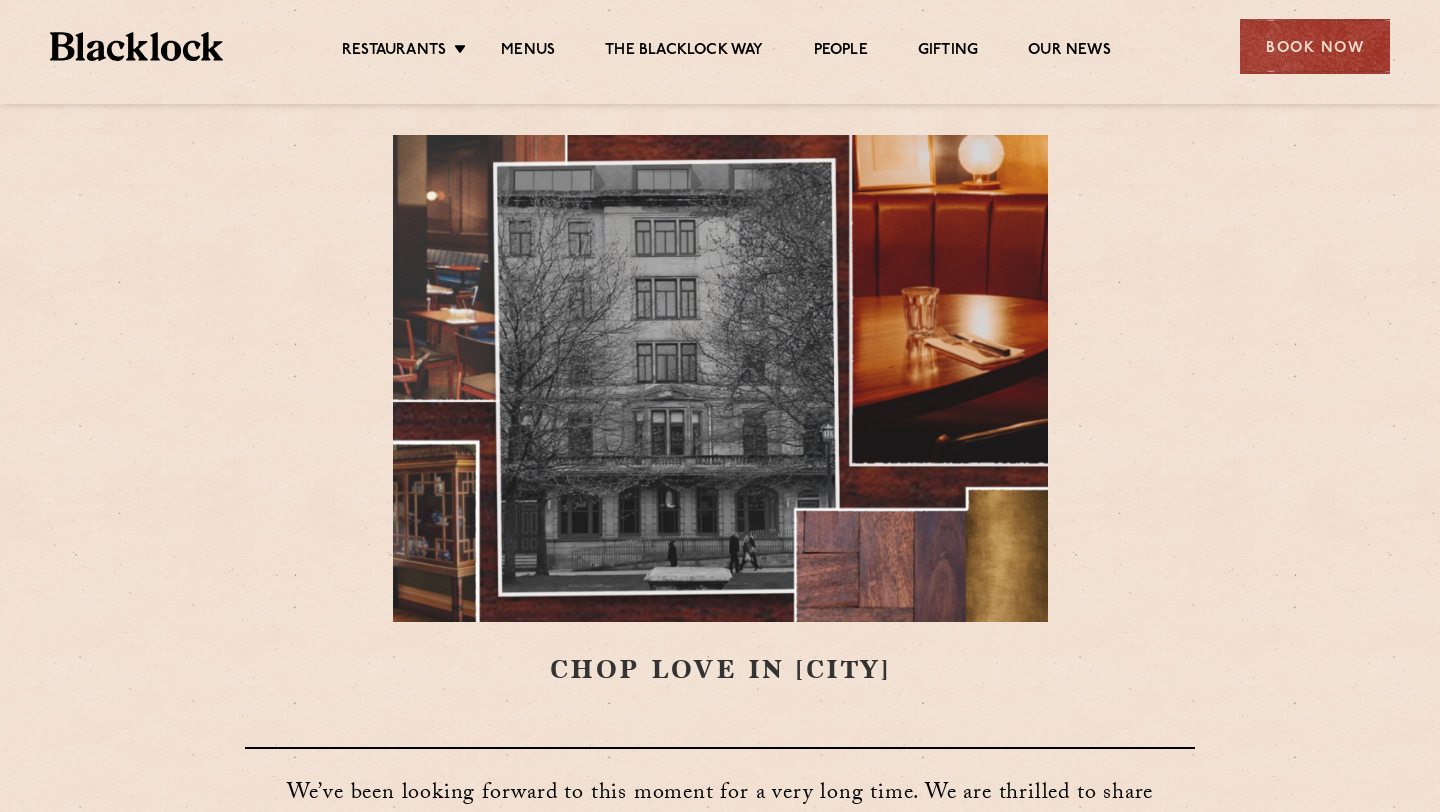 scroll, scrollTop: 0, scrollLeft: 0, axis: both 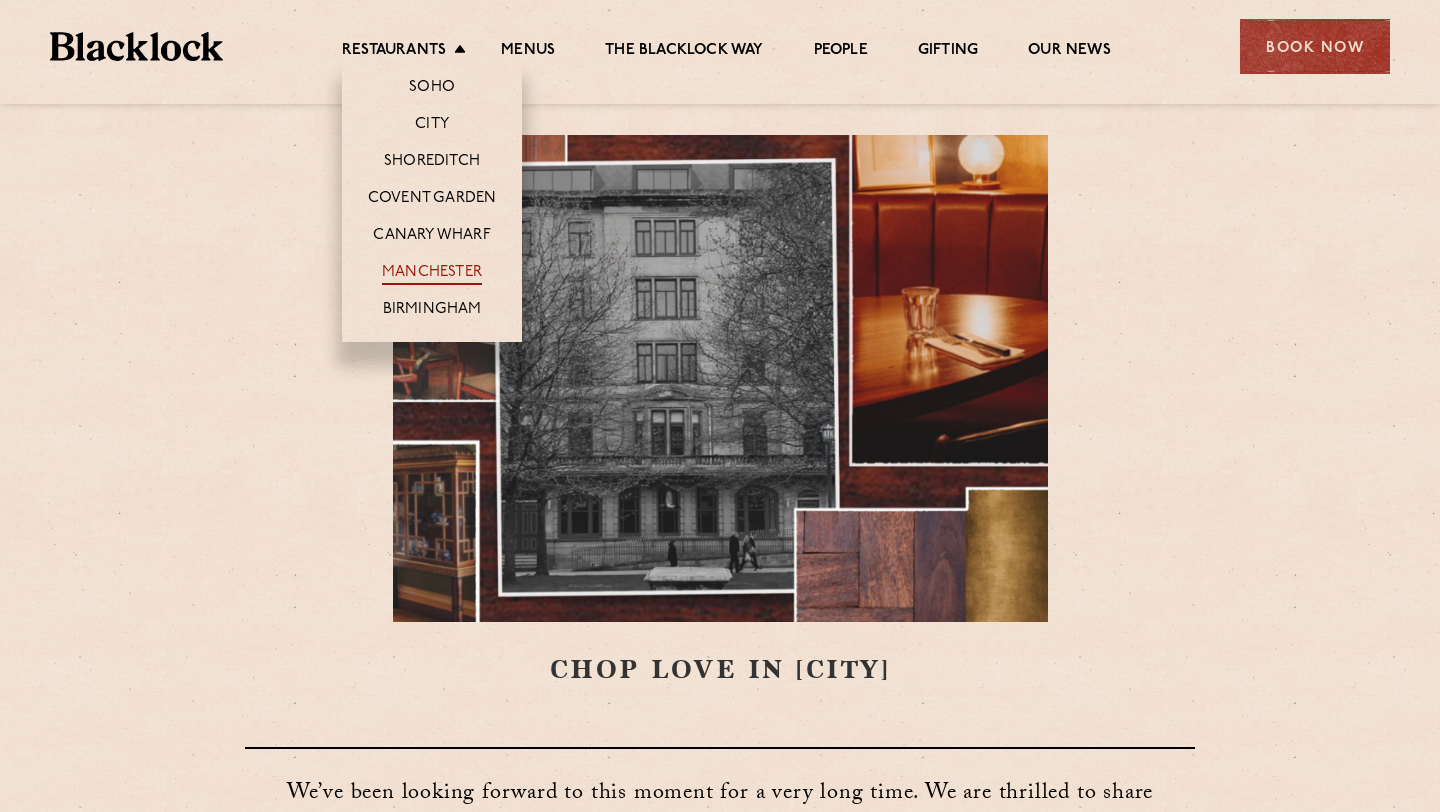 click on "Manchester" at bounding box center (432, 274) 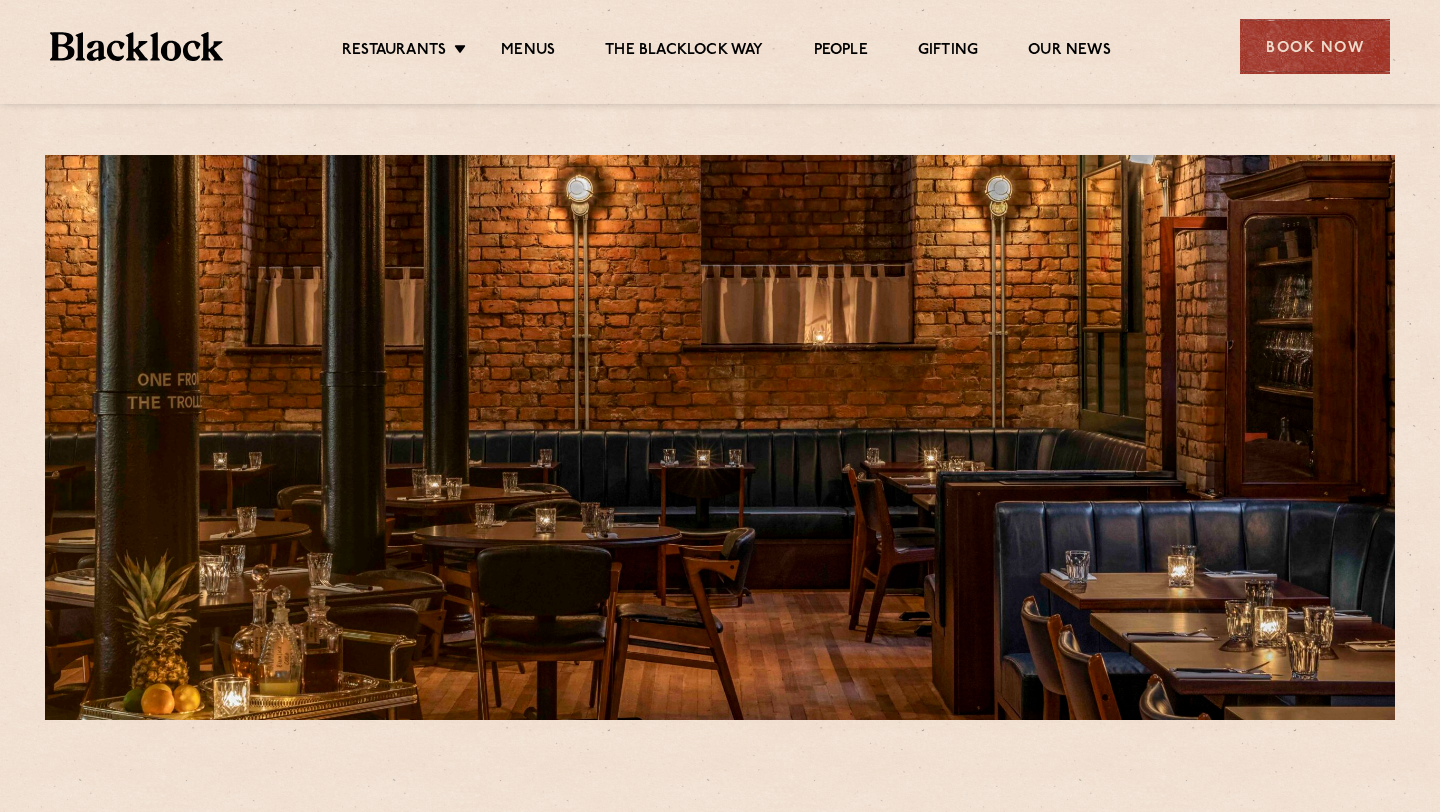 scroll, scrollTop: 0, scrollLeft: 0, axis: both 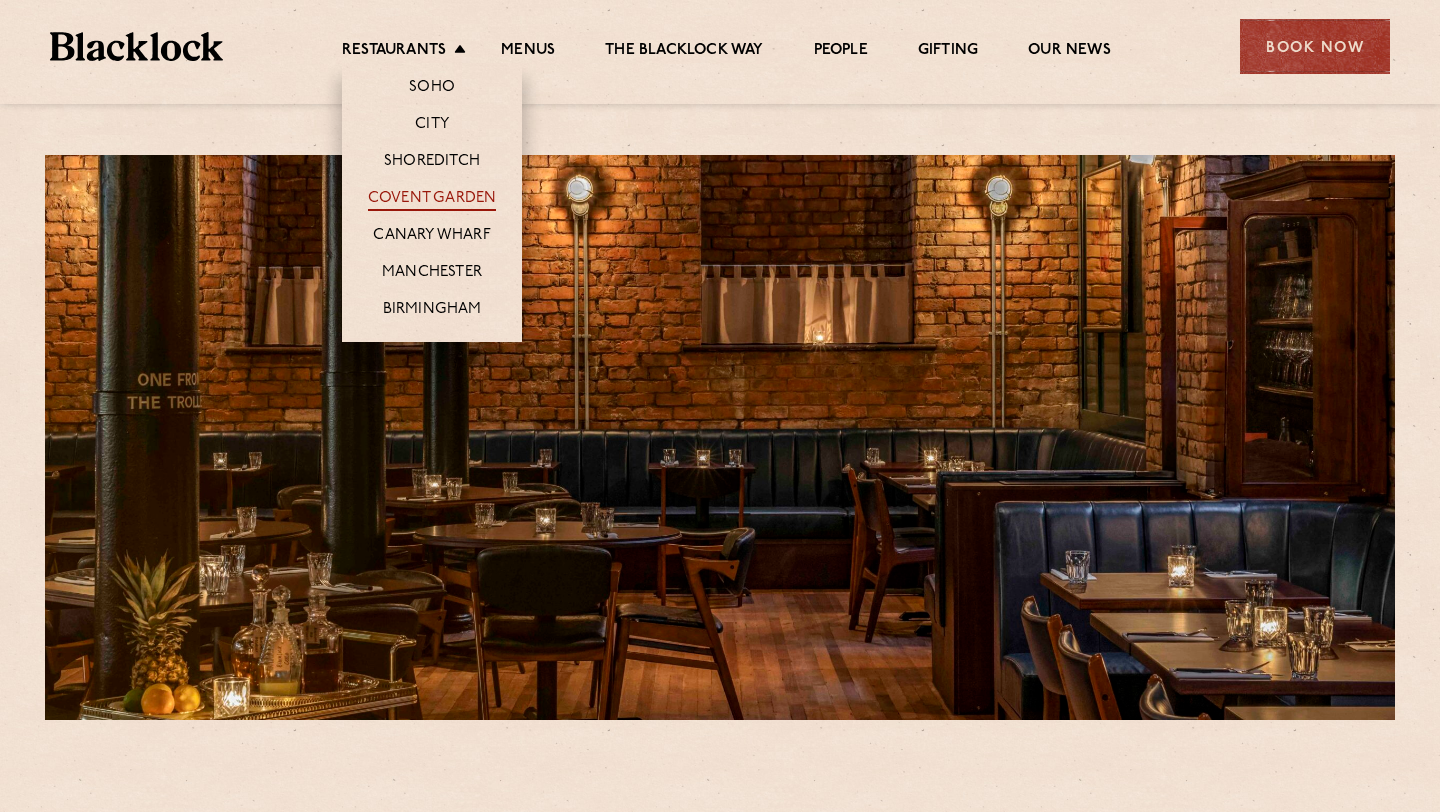click on "Covent Garden" at bounding box center [432, 200] 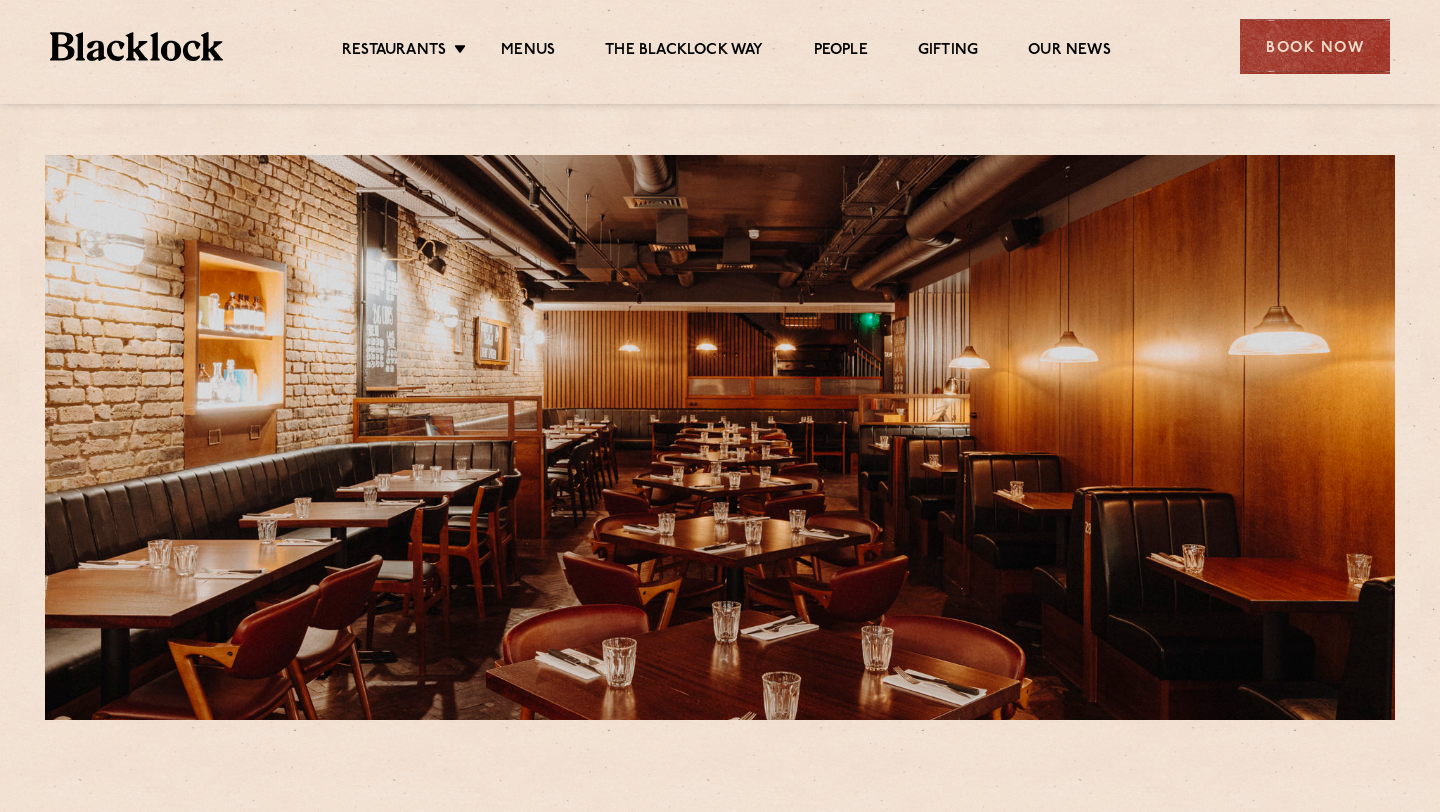 scroll, scrollTop: 0, scrollLeft: 0, axis: both 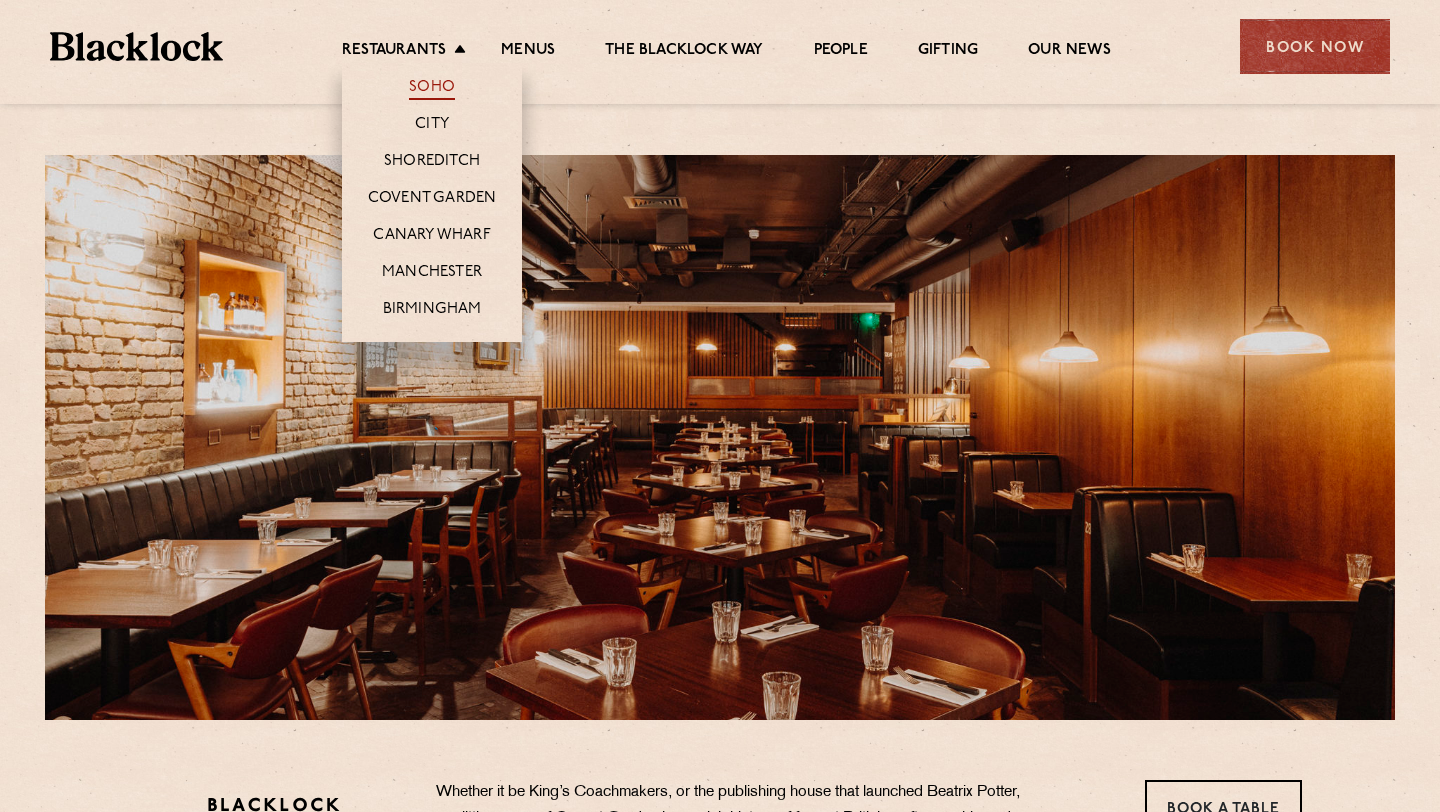 click on "Soho" at bounding box center (432, 89) 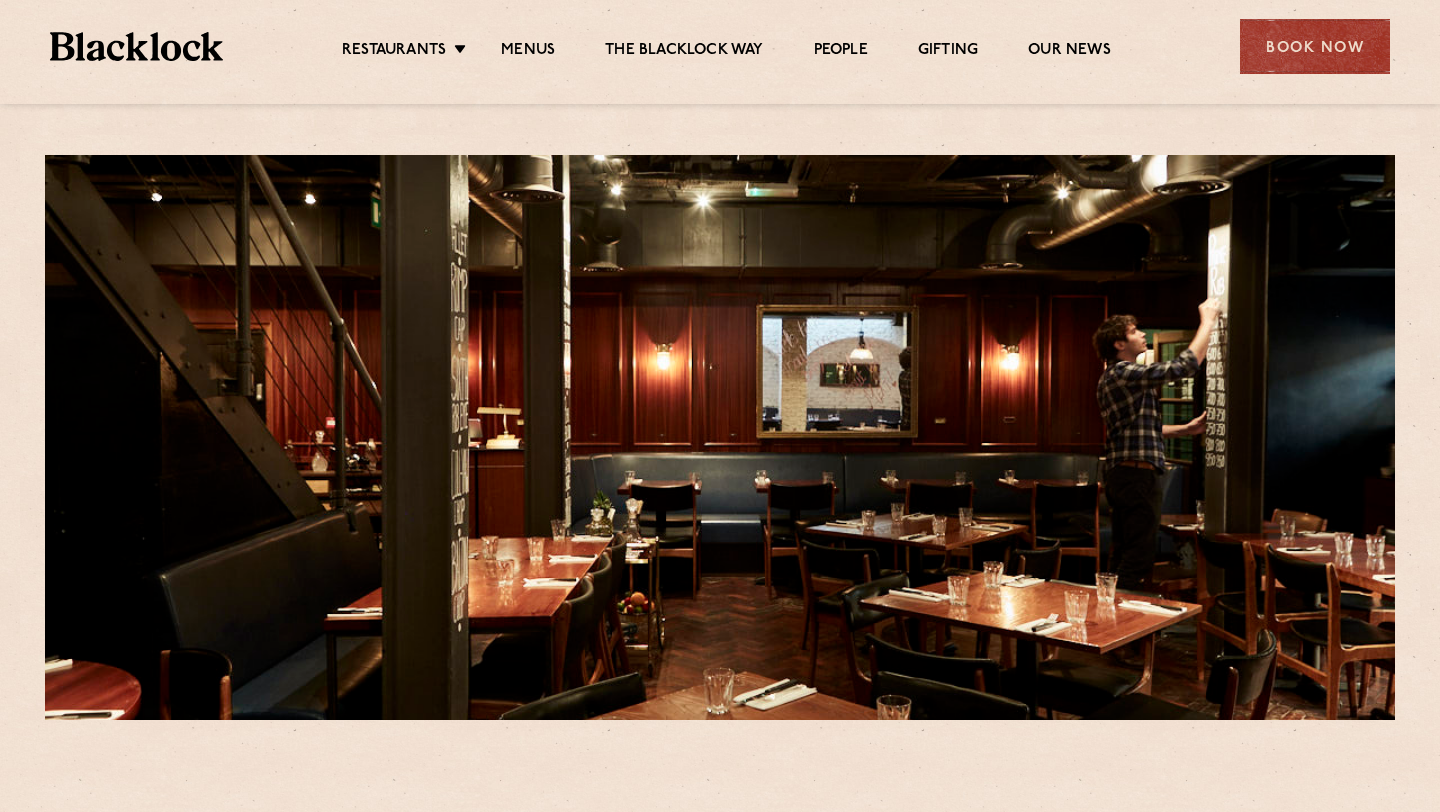 scroll, scrollTop: 0, scrollLeft: 0, axis: both 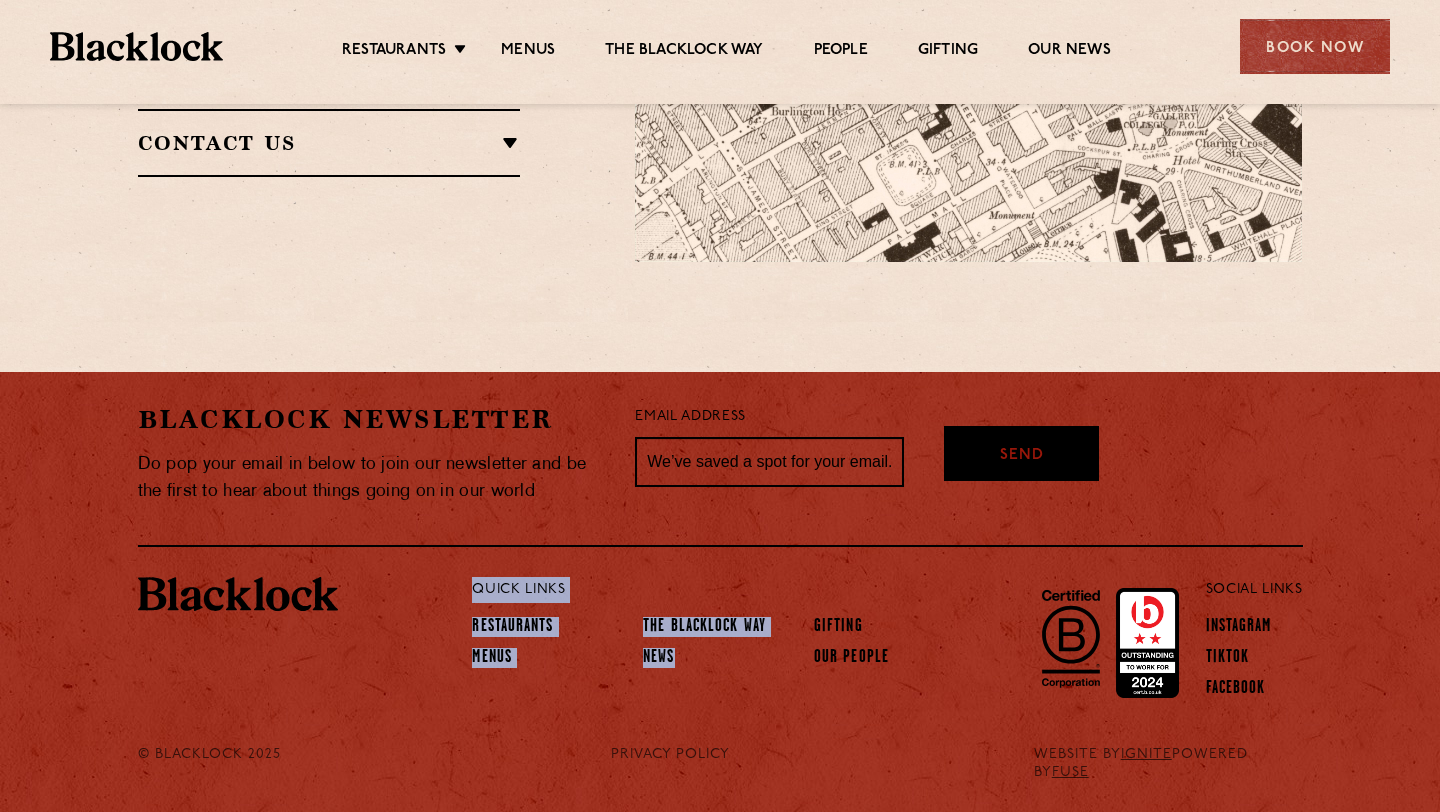 drag, startPoint x: 700, startPoint y: 679, endPoint x: 532, endPoint y: 563, distance: 204.1568 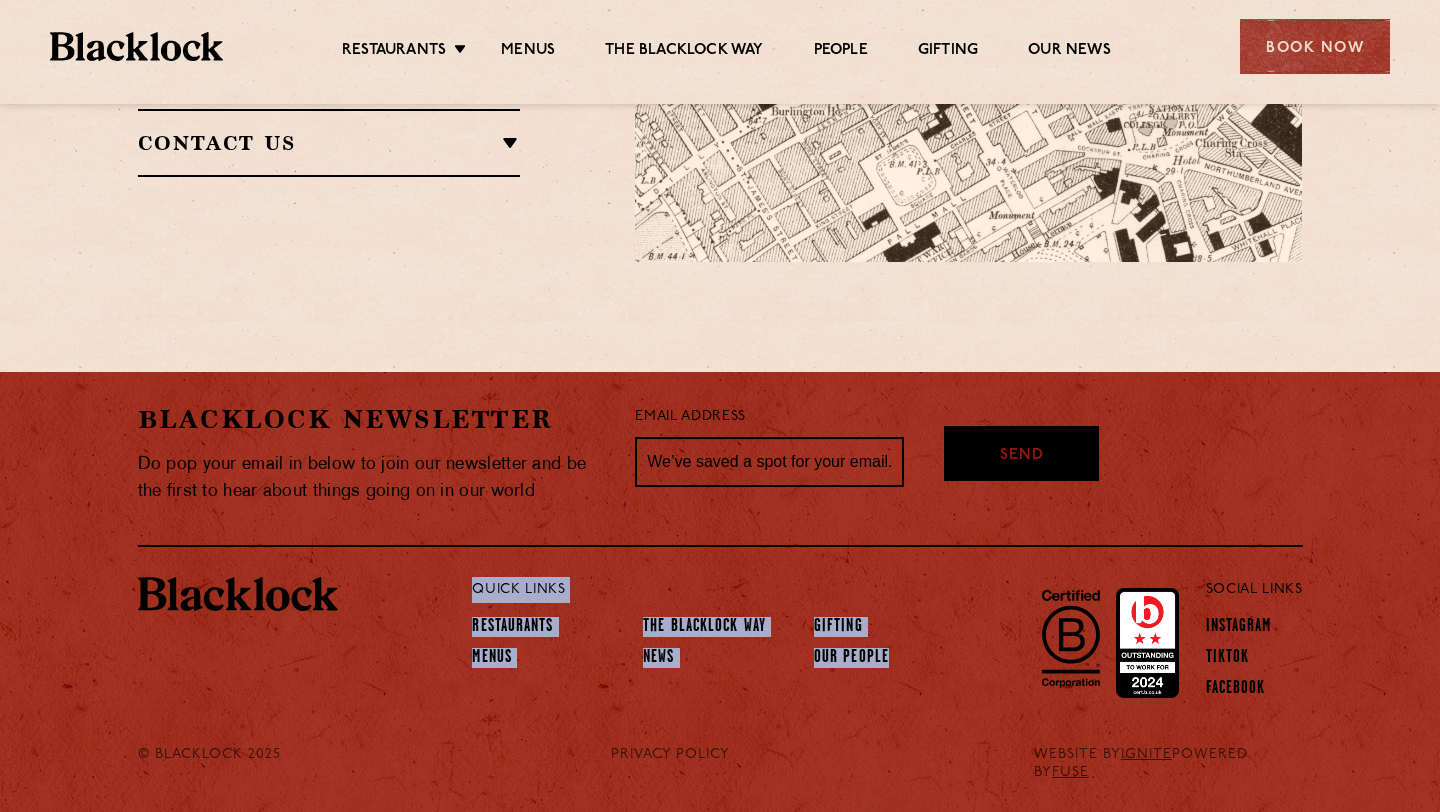 drag, startPoint x: 532, startPoint y: 563, endPoint x: 862, endPoint y: 686, distance: 352.17752 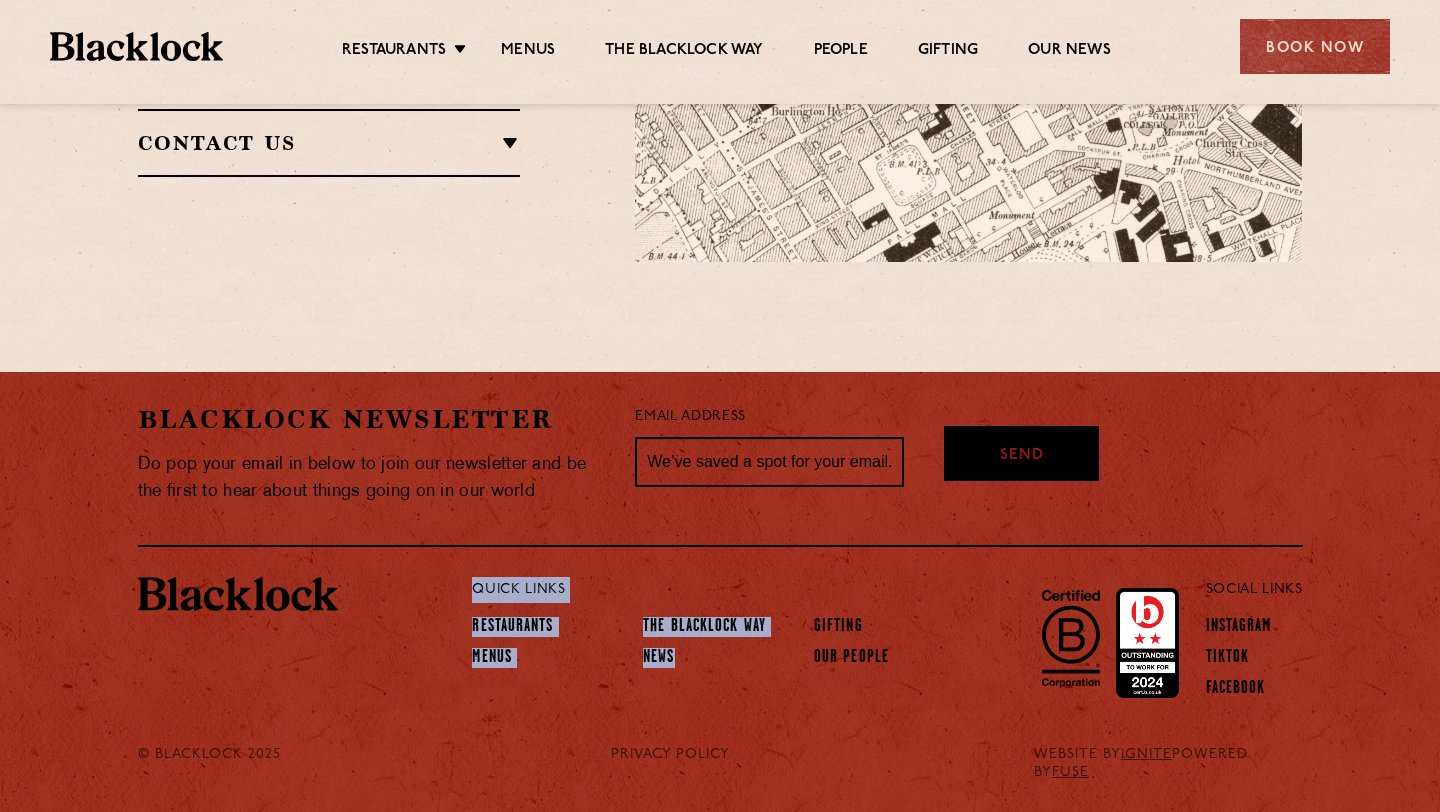 drag, startPoint x: 582, startPoint y: 573, endPoint x: 681, endPoint y: 728, distance: 183.91846 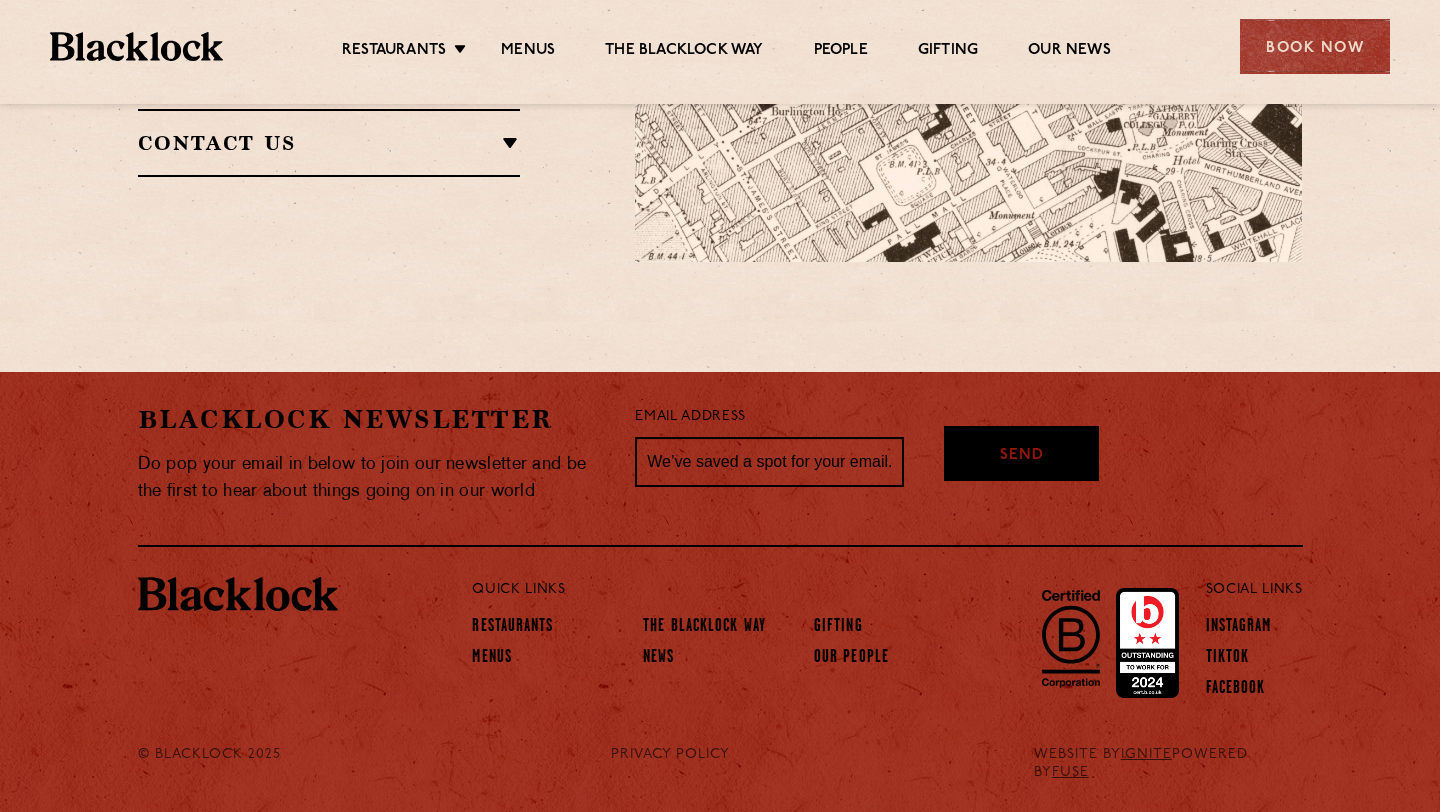 click on "Quick Links Restaurants Menus The Blacklock Way News Gifting Our People Social Links Instagram TikTok Facebook" at bounding box center (720, 641) 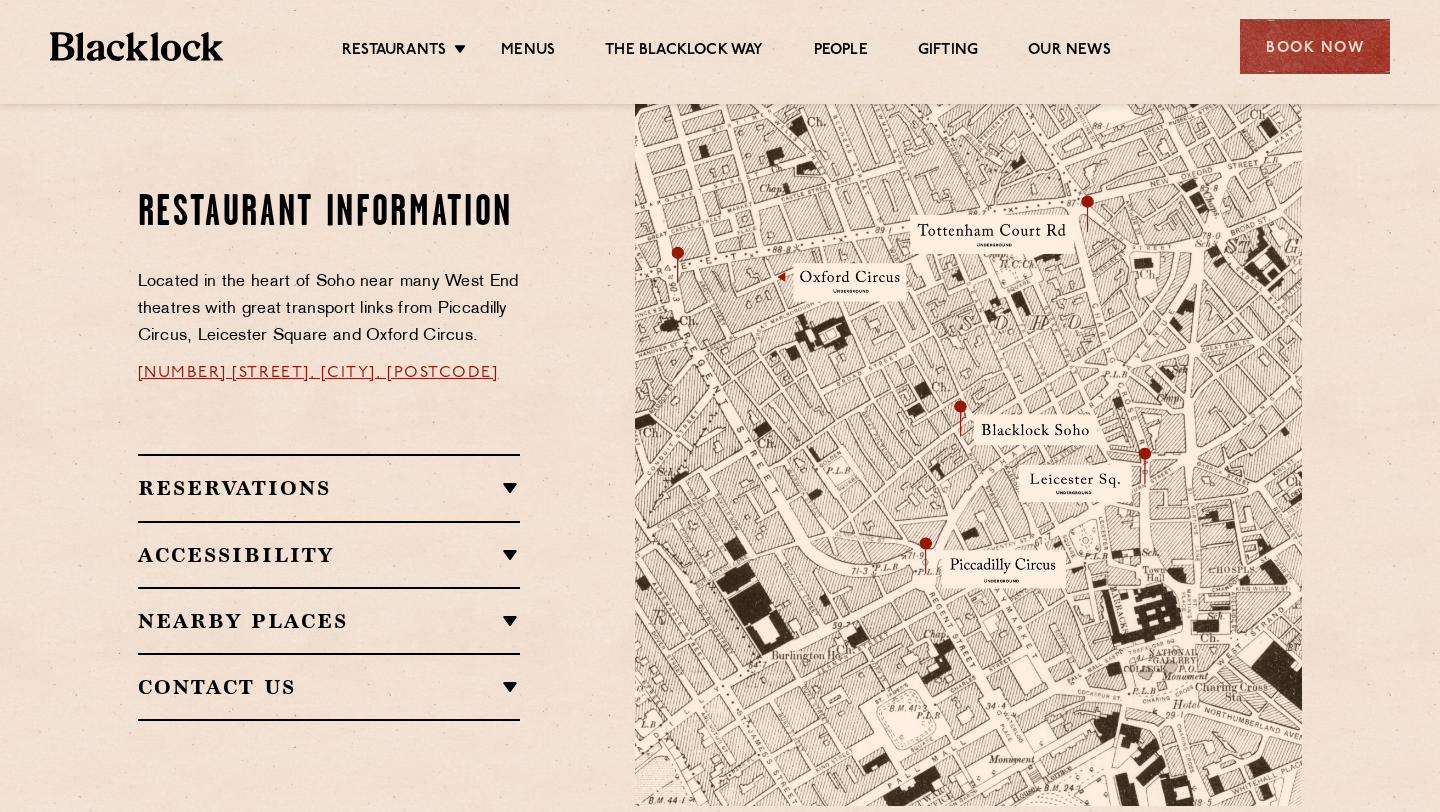 scroll, scrollTop: 0, scrollLeft: 0, axis: both 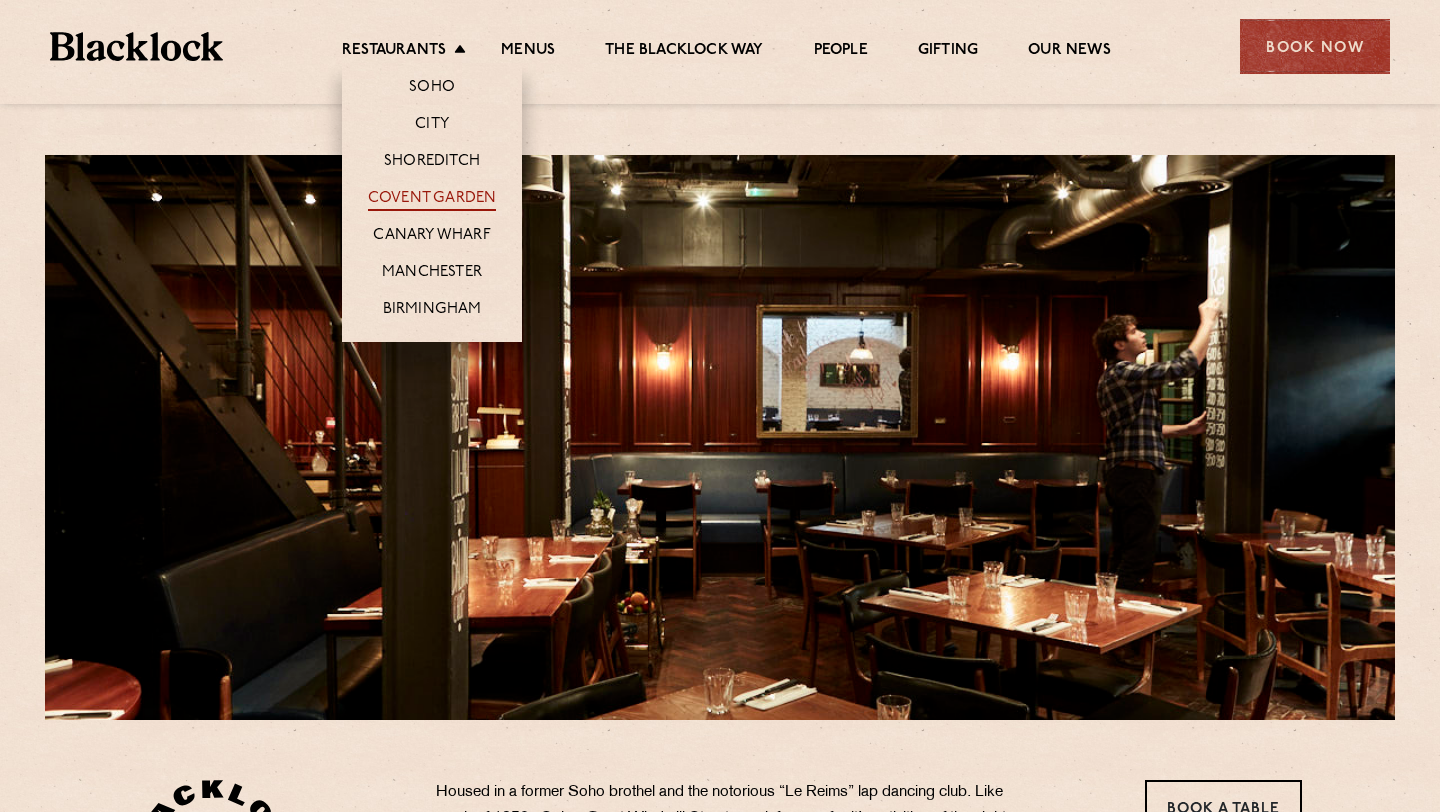 click on "Covent Garden" at bounding box center (432, 200) 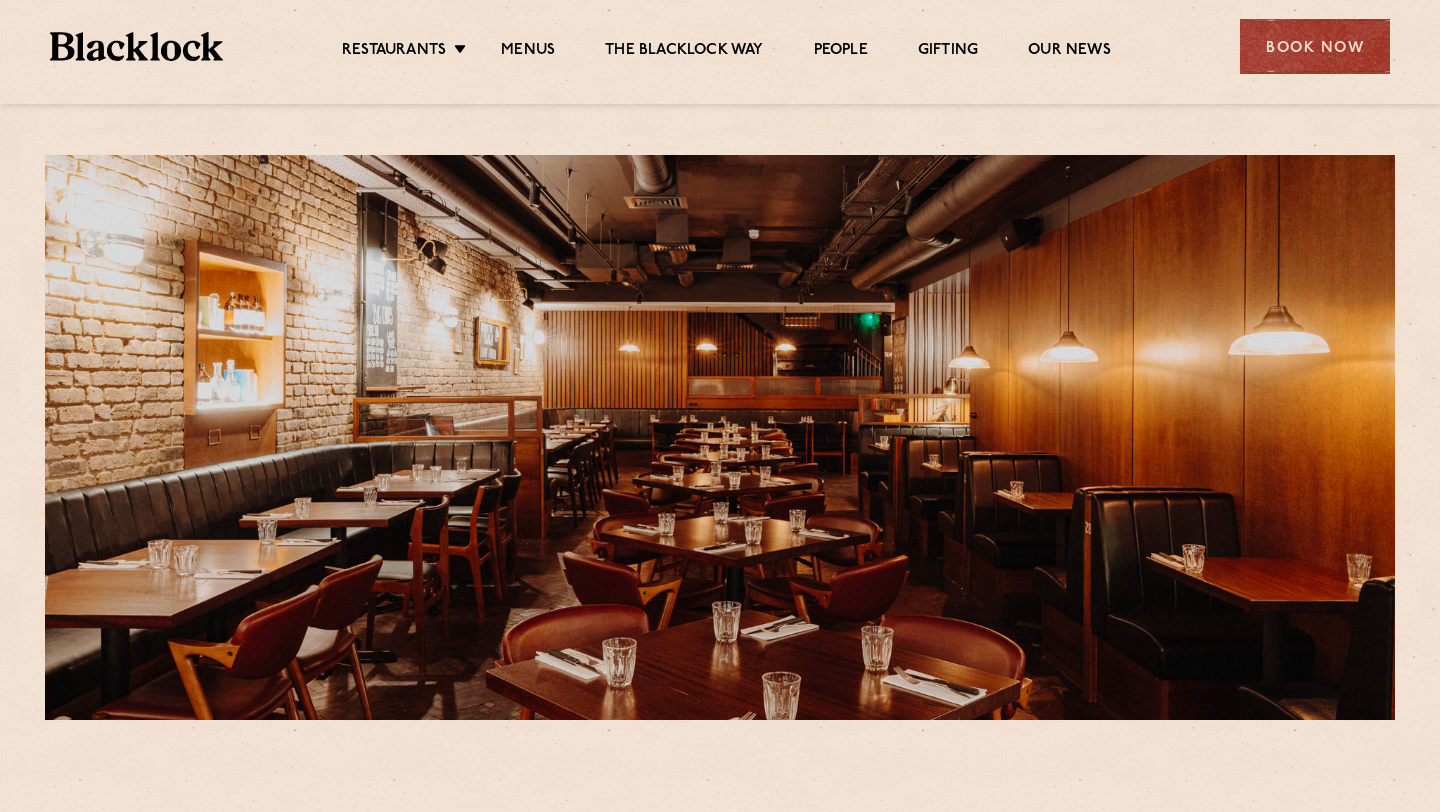 scroll, scrollTop: 0, scrollLeft: 0, axis: both 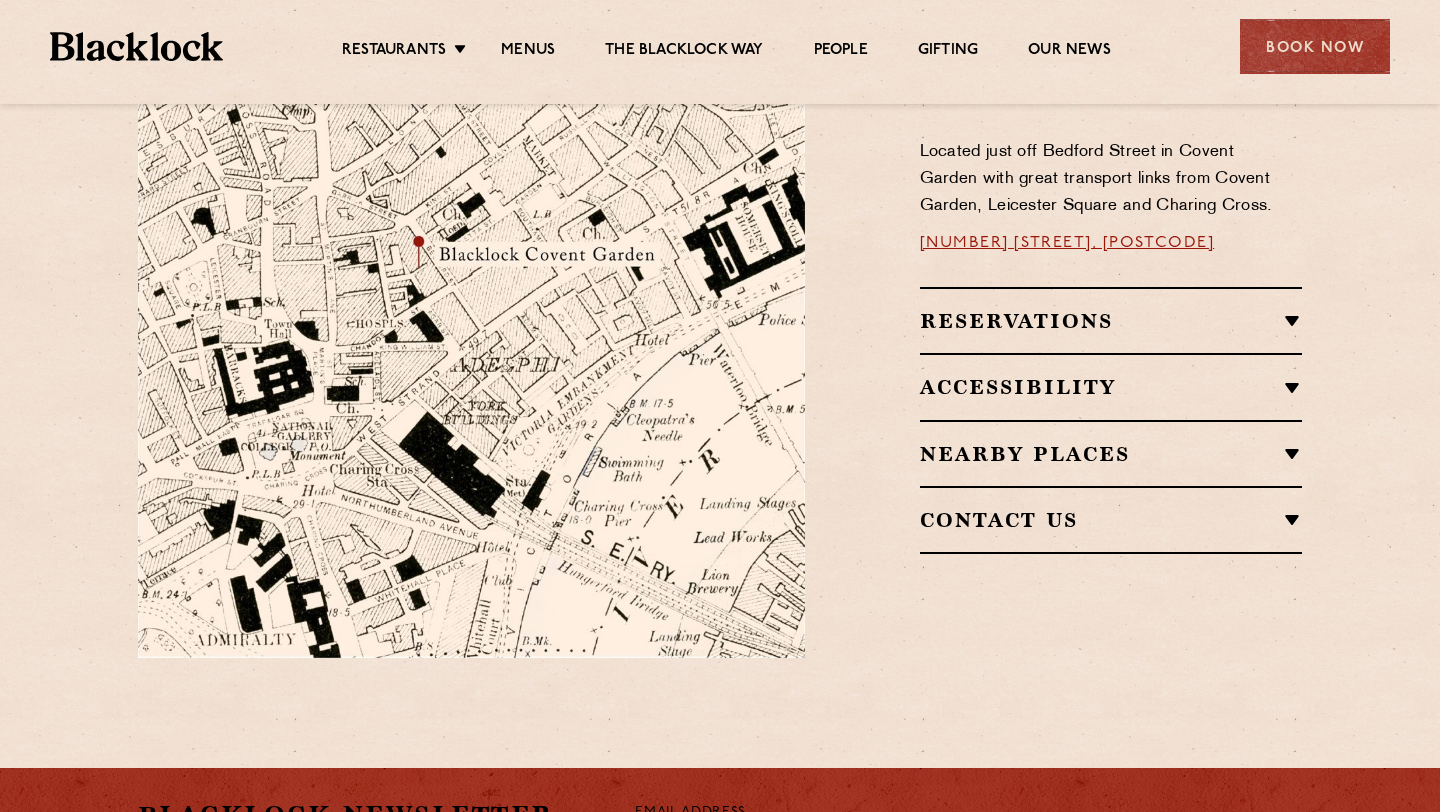 click on "Contact Us" at bounding box center (1111, 520) 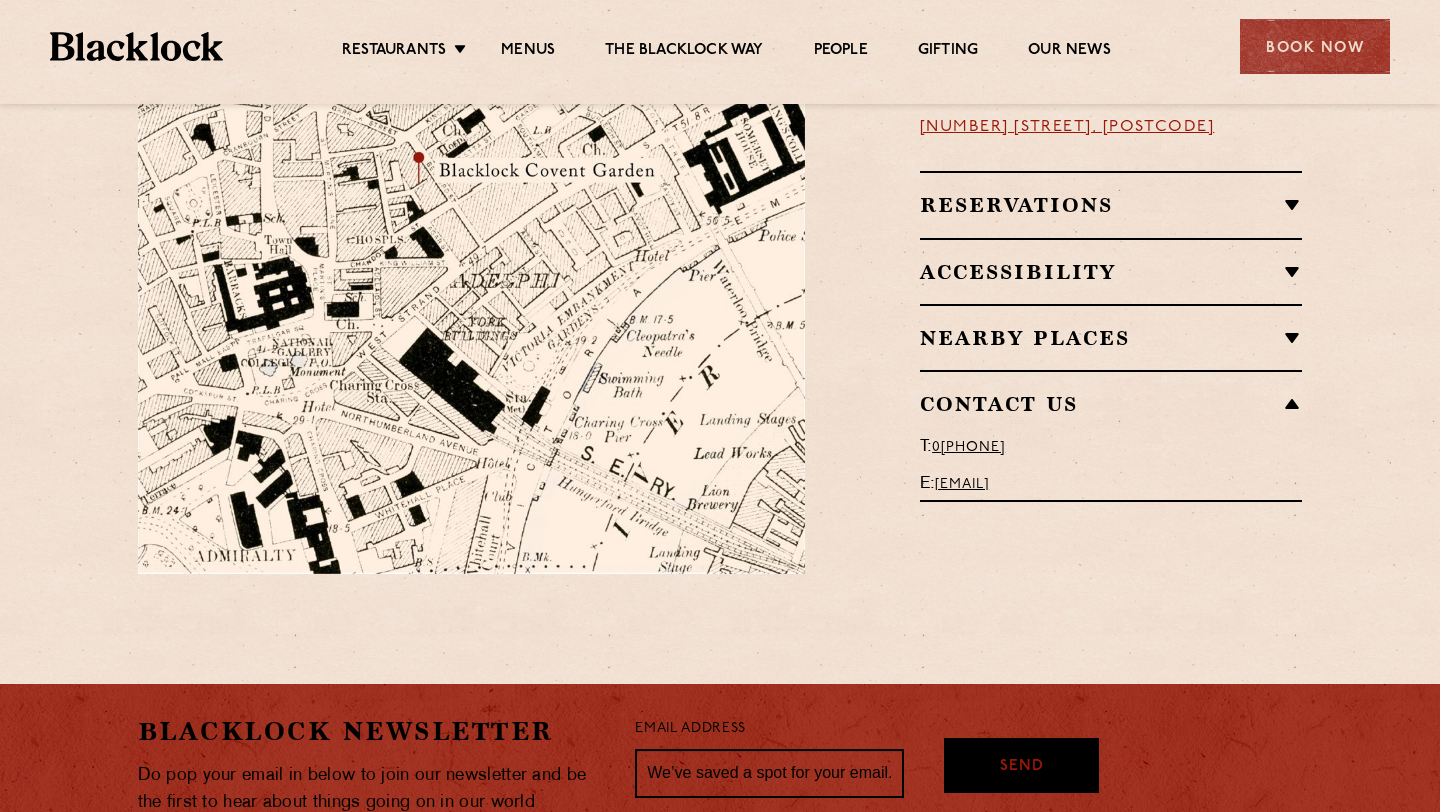 scroll, scrollTop: 1308, scrollLeft: 0, axis: vertical 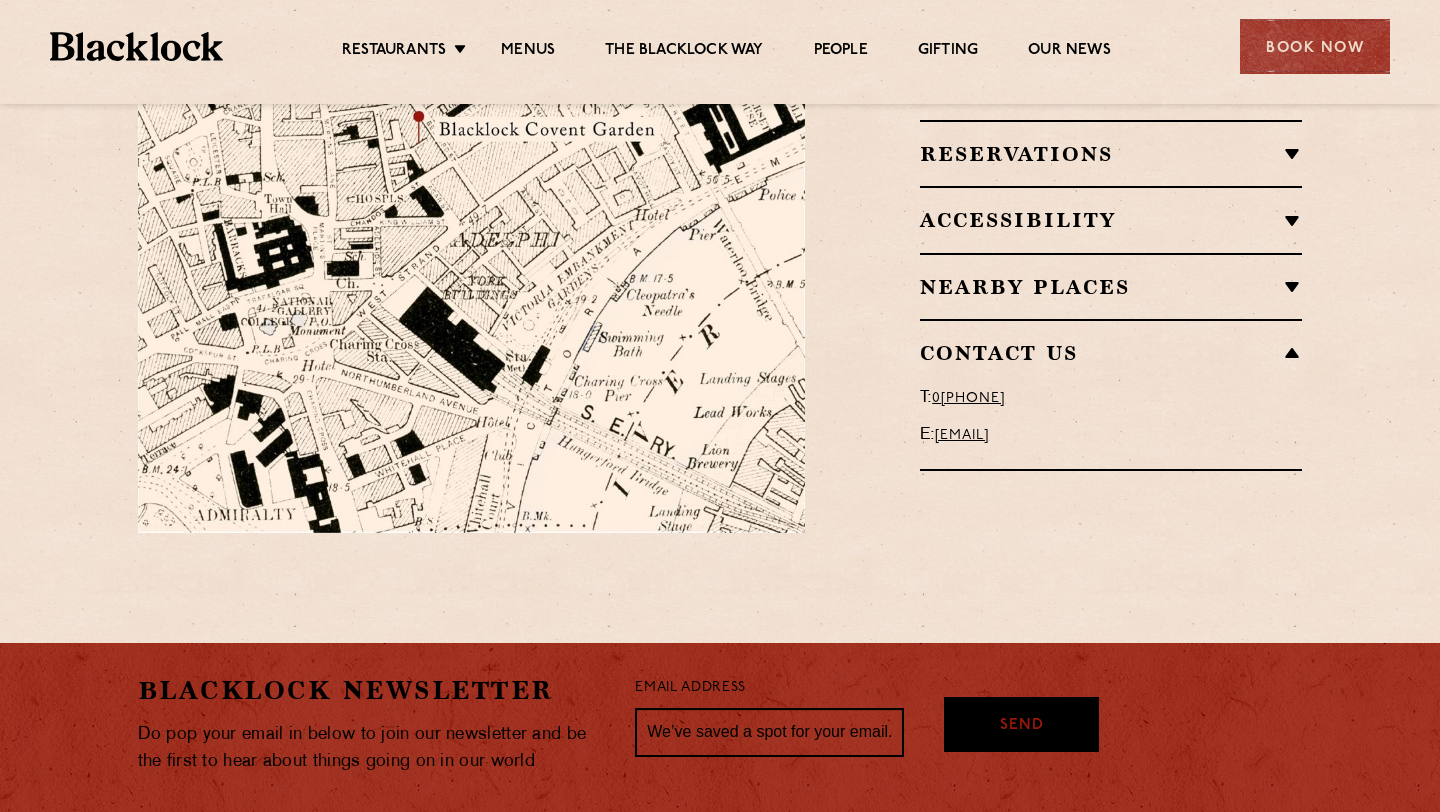 click on "coventgarden@theblacklock.com" at bounding box center (962, 435) 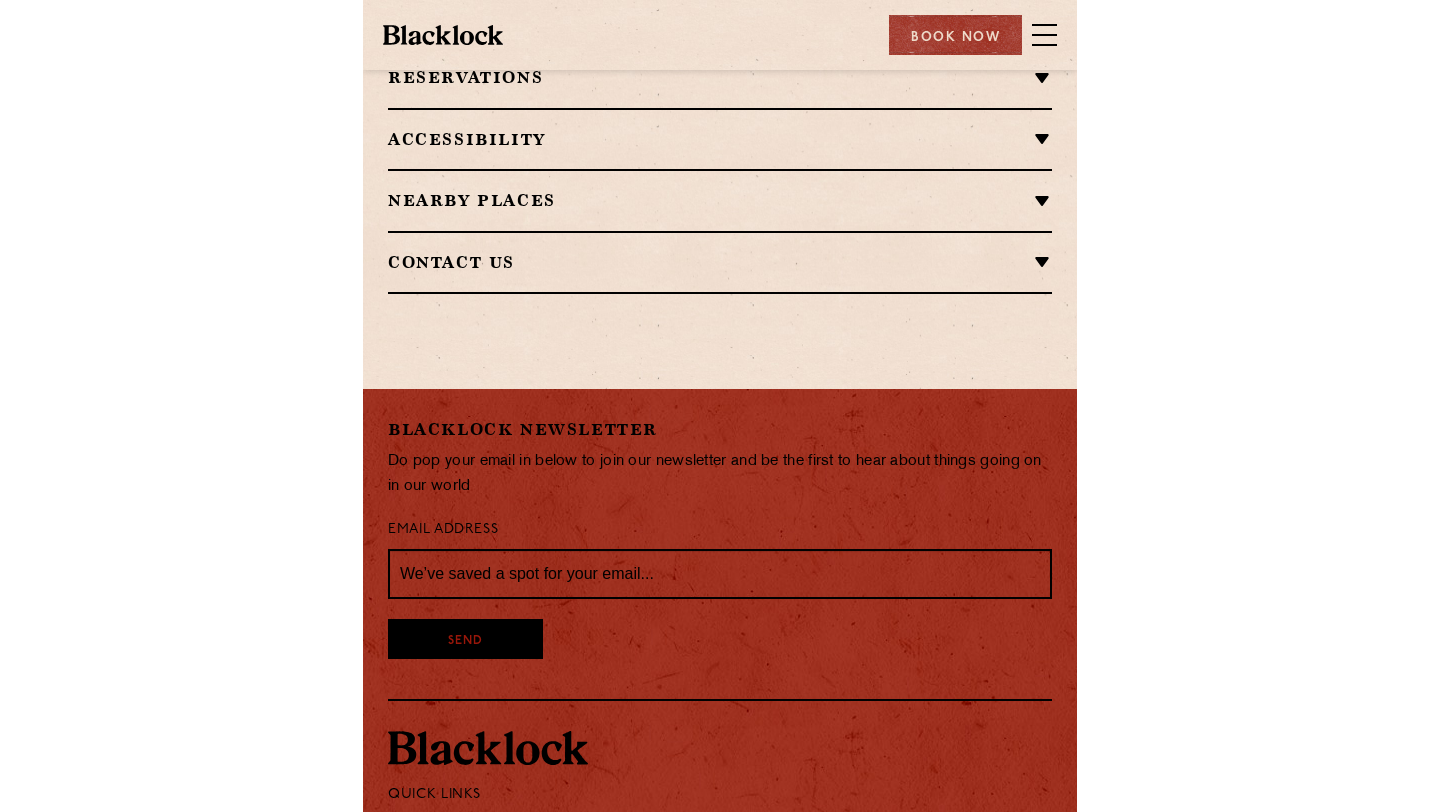 scroll, scrollTop: 1293, scrollLeft: 0, axis: vertical 